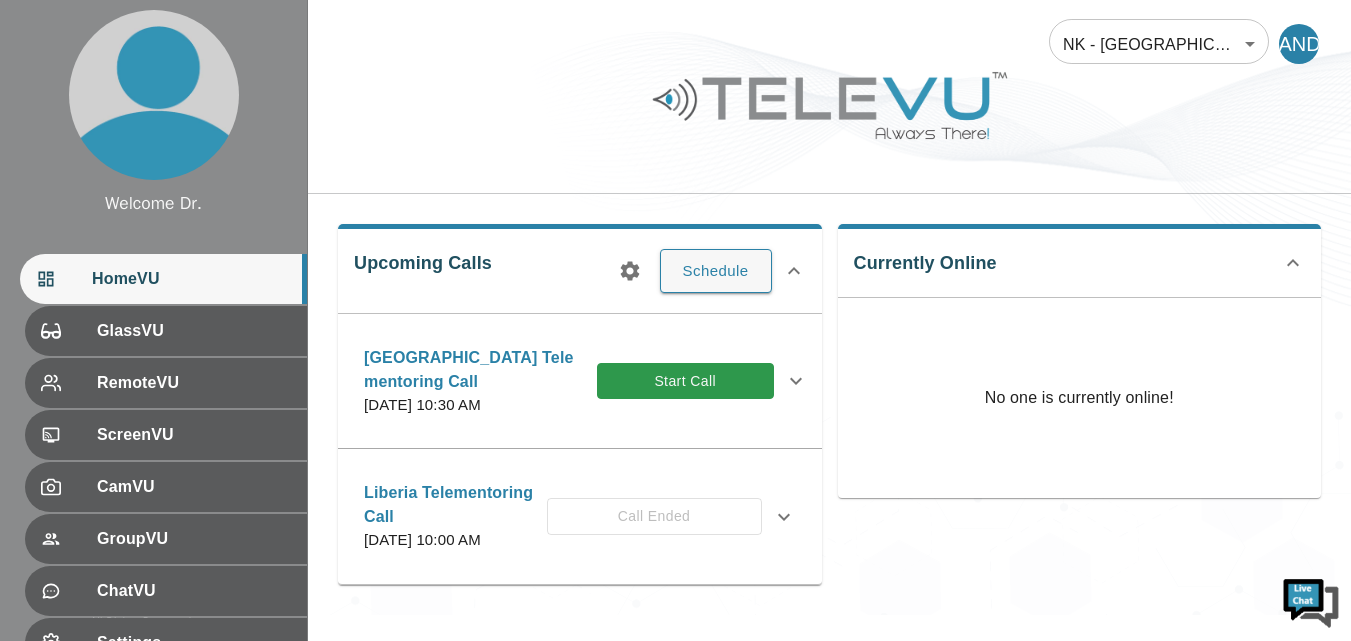 scroll, scrollTop: 19, scrollLeft: 0, axis: vertical 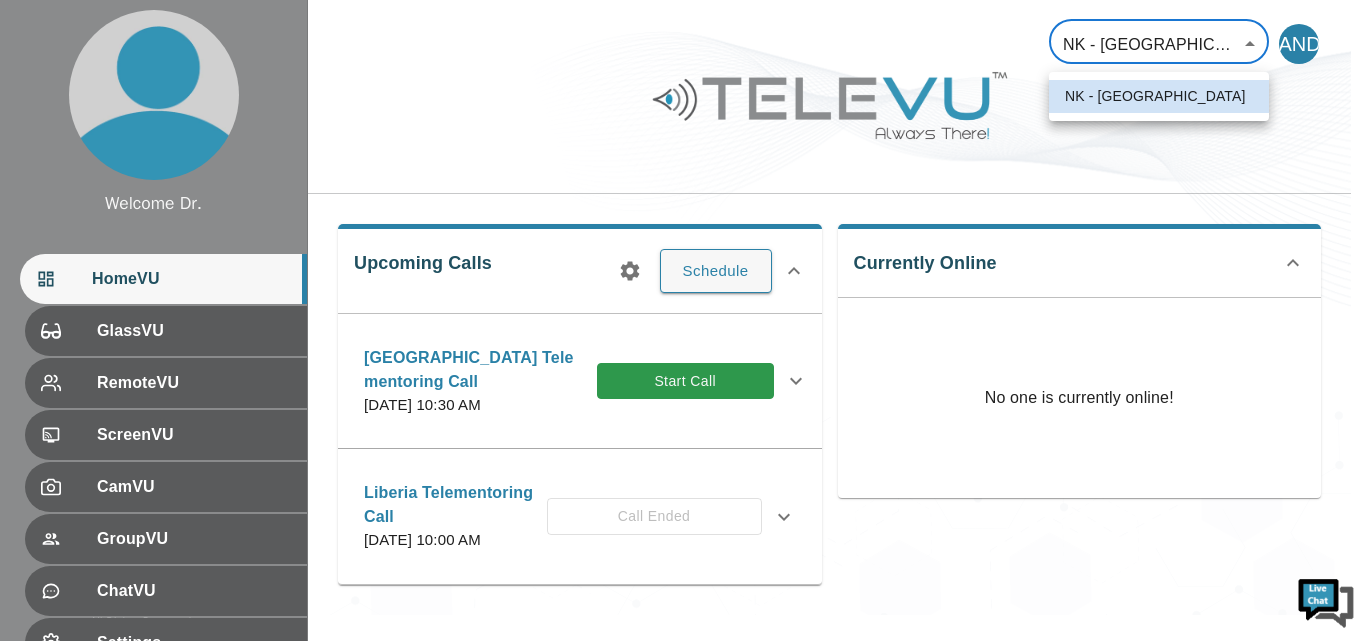 click on "Welcome   Dr. HomeVU GlassVU RemoteVU ScreenVU CamVU GroupVU ChatVU Settings Logout ©  2025   TeleVU Innovation Ltd. All Rights Reserved NK - Liberia 192 ​ DANDS Upcoming Calls Schedule Liberia Tele mentoring Call Friday, July 11, 2025 at 10:30 AM Start Call Description ETV/CPC Invitees GlassVU No GlassVU users were invited to this meeting! RemoteVU Alim Leung Harriet Ayaro Mulondo John Mugamba Krissy Close ScreenVU Dr. Alvin Nah Doe ScreenVU CamVU No CamVU users were invited to this meeting! Edit Cancel Print Liberia Telementoring Call Tuesday, May 20, 2025 at 10:00 AM Call Ended Description Invitees GlassVU No GlassVU users were invited to this meeting! RemoteVU Jacob Lepard, MD Joanna Papadakis John Mugamba Krissy Close ScreenVU Dr. Alvin Nah Doe ScreenVU CamVU No CamVU users were invited to this meeting! Edit Cancel Print Currently Online No one is currently online! NK - Liberia" at bounding box center [683, 307] 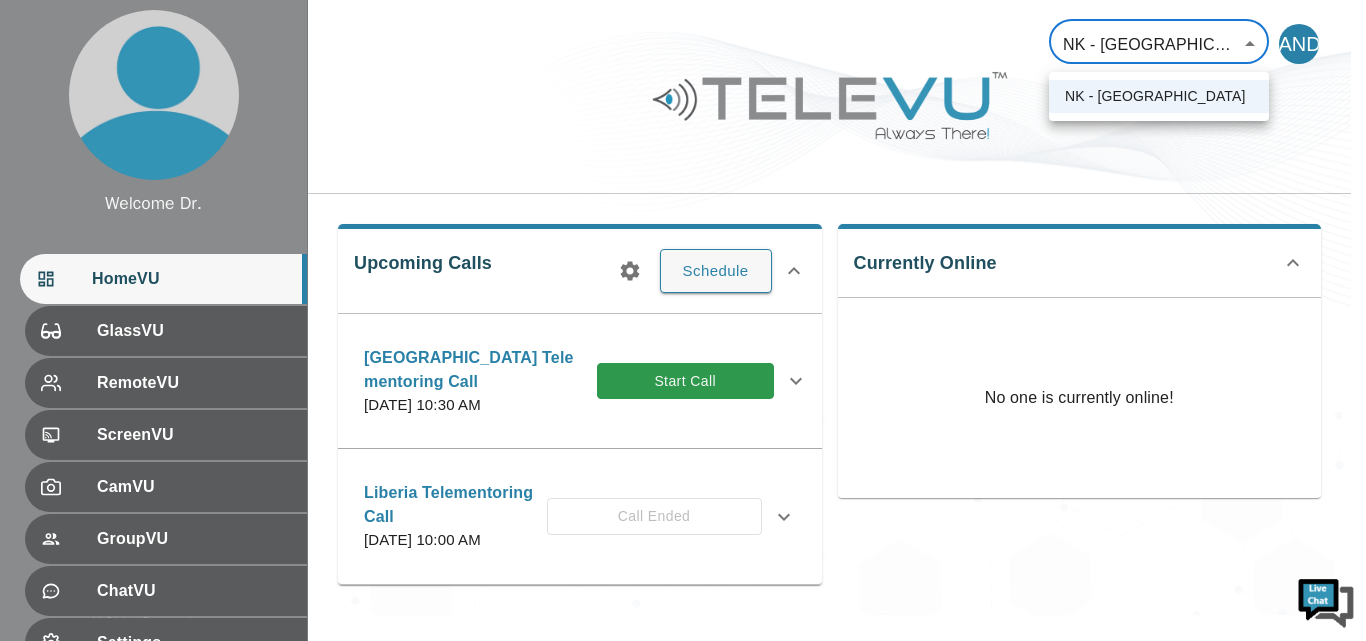 click at bounding box center (683, 320) 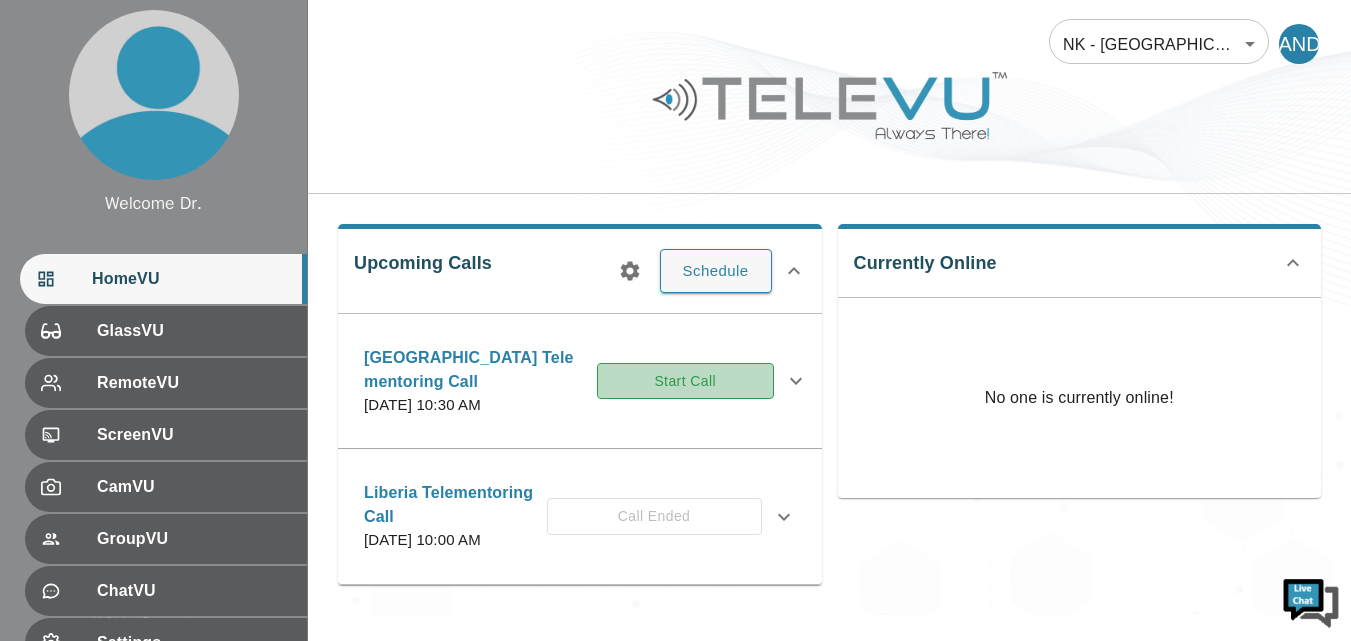 click on "Start Call" at bounding box center [685, 381] 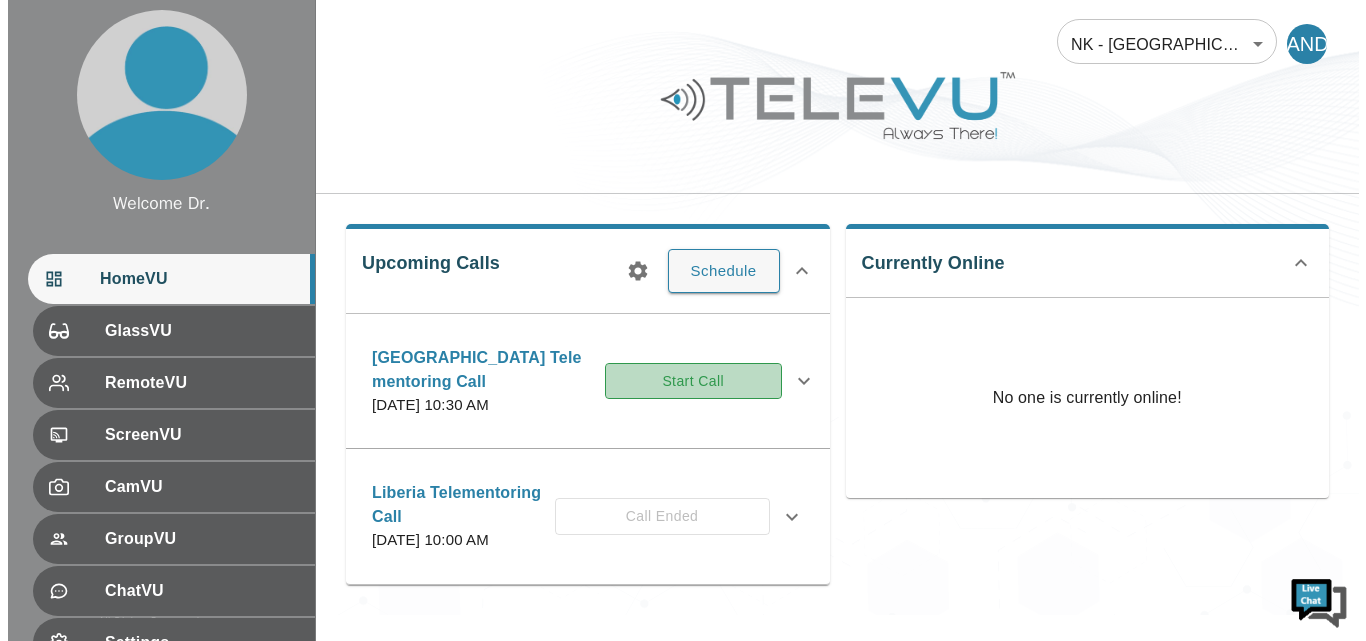 scroll, scrollTop: 0, scrollLeft: 0, axis: both 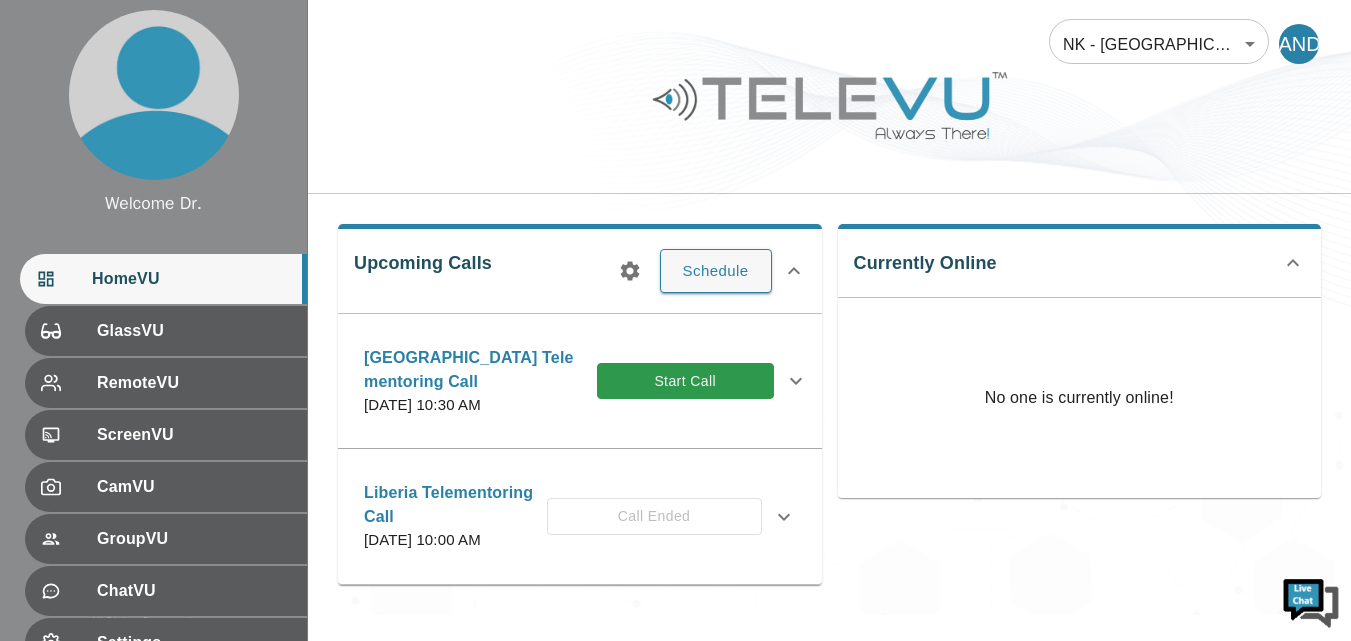 click 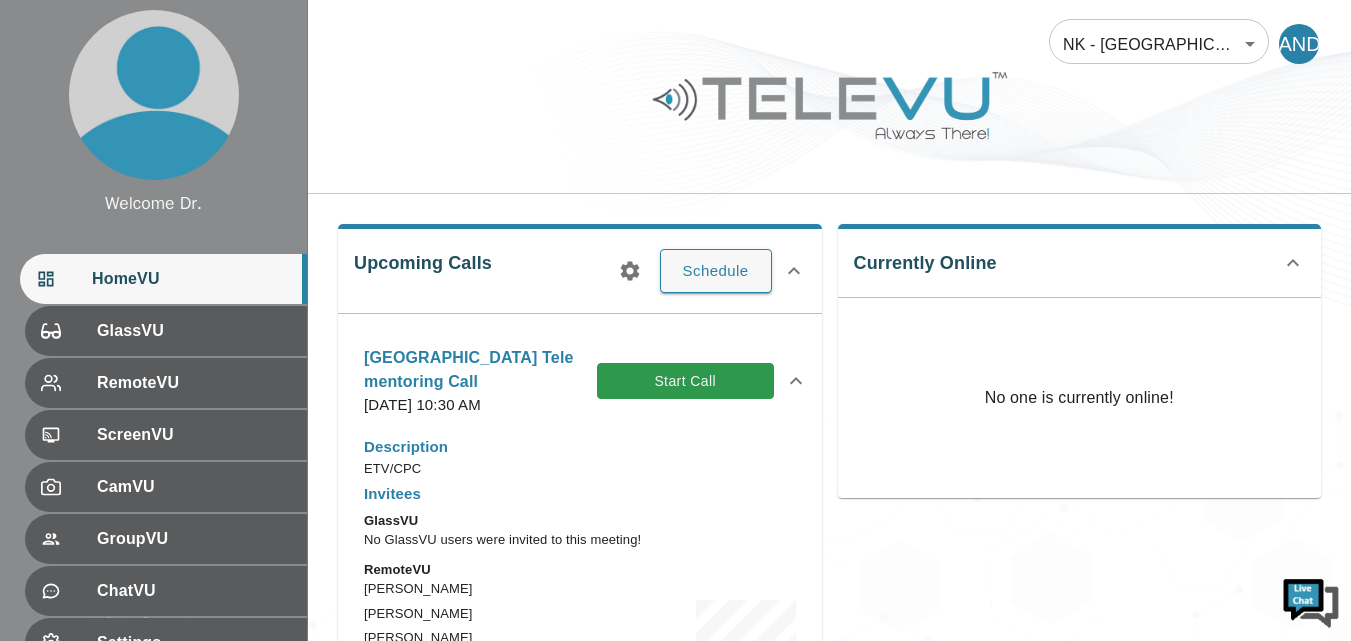 scroll, scrollTop: 352, scrollLeft: 0, axis: vertical 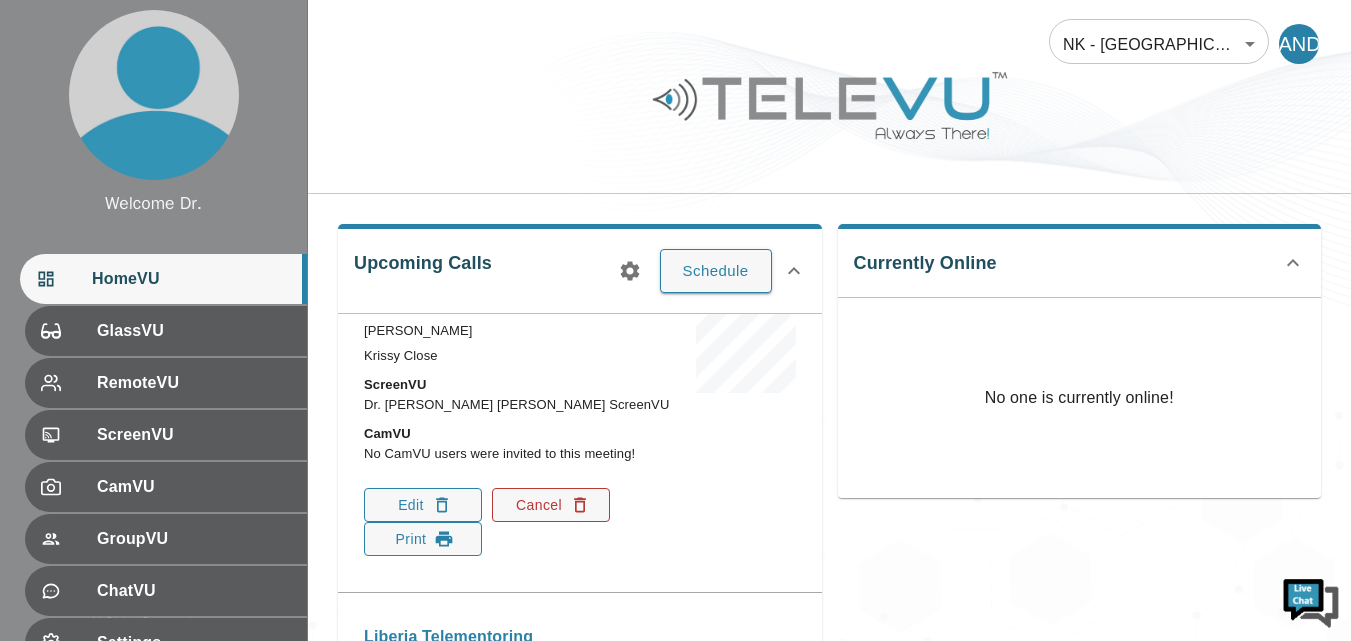 click on "Cancel" at bounding box center (551, 505) 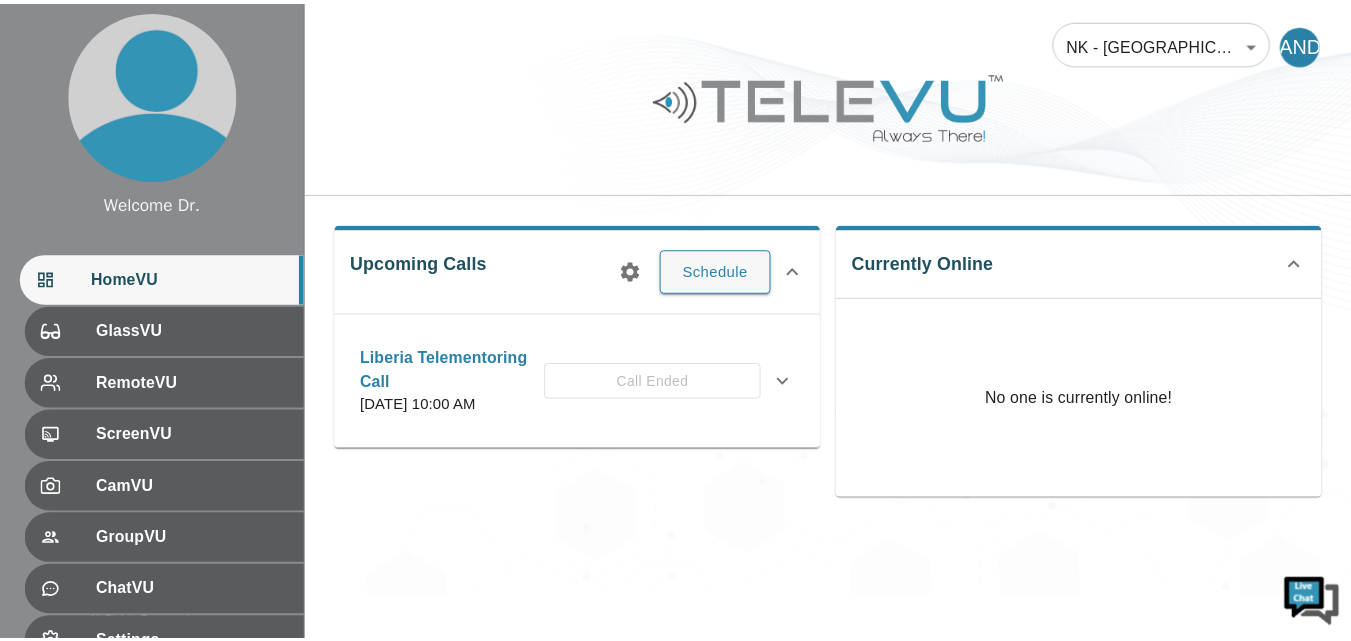 scroll, scrollTop: 0, scrollLeft: 0, axis: both 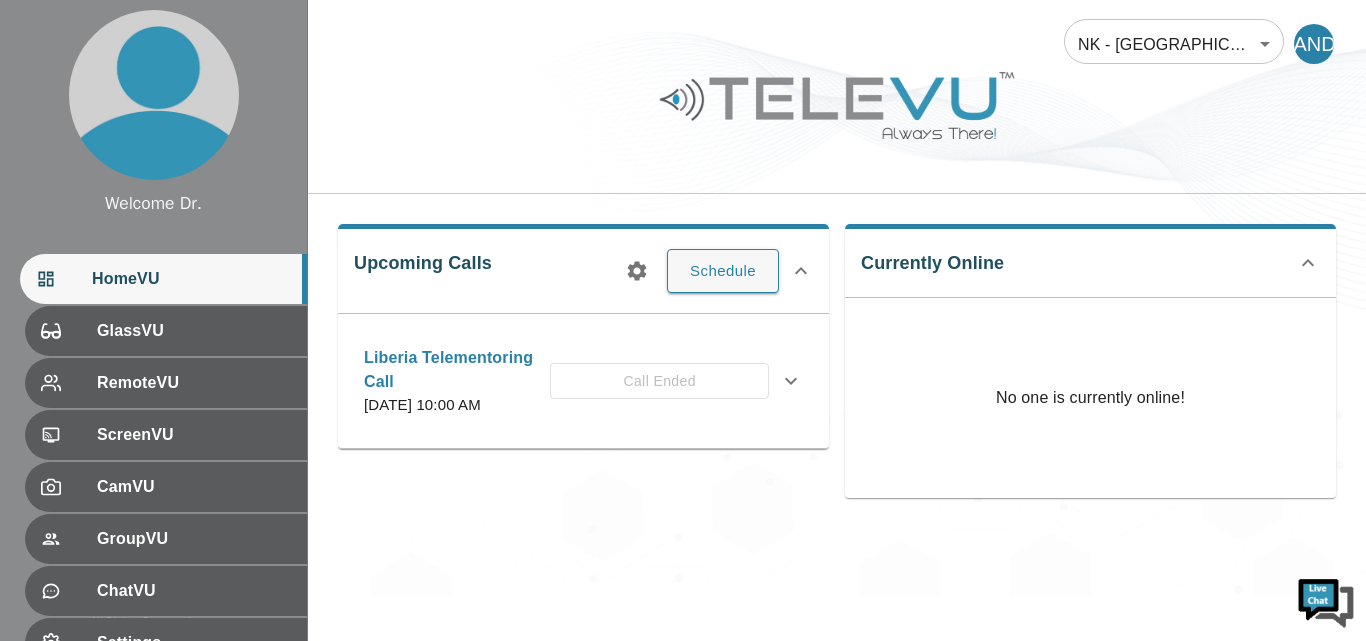 click 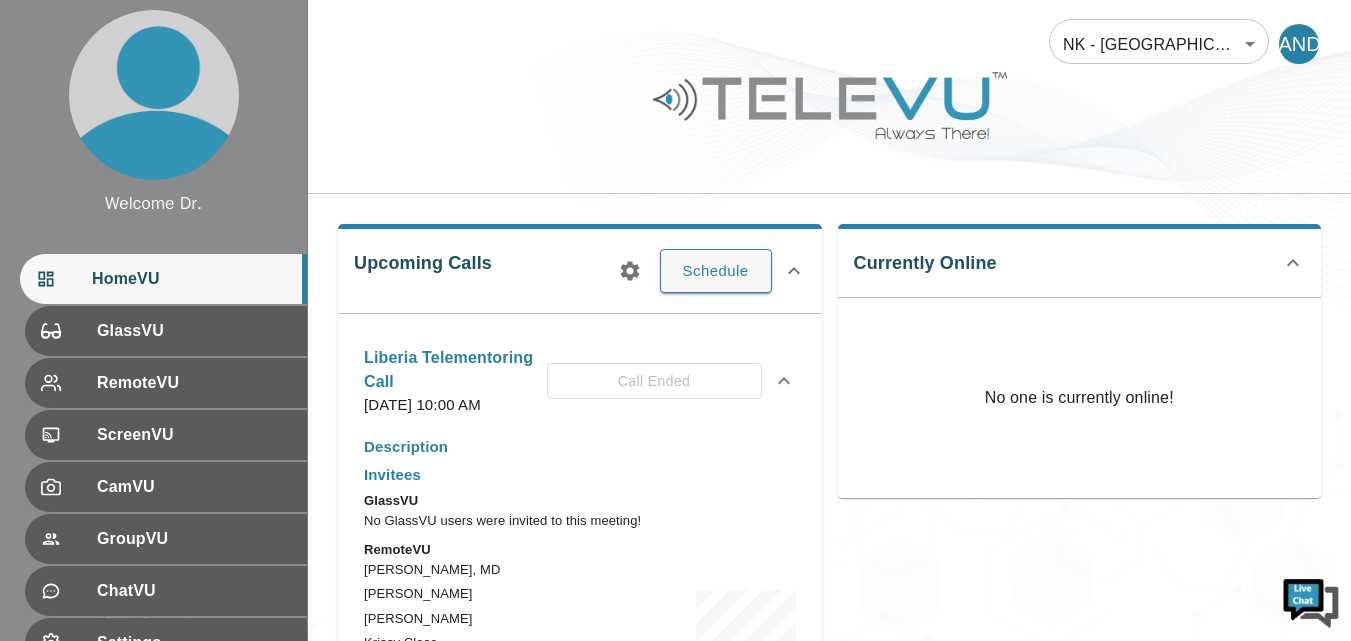 click 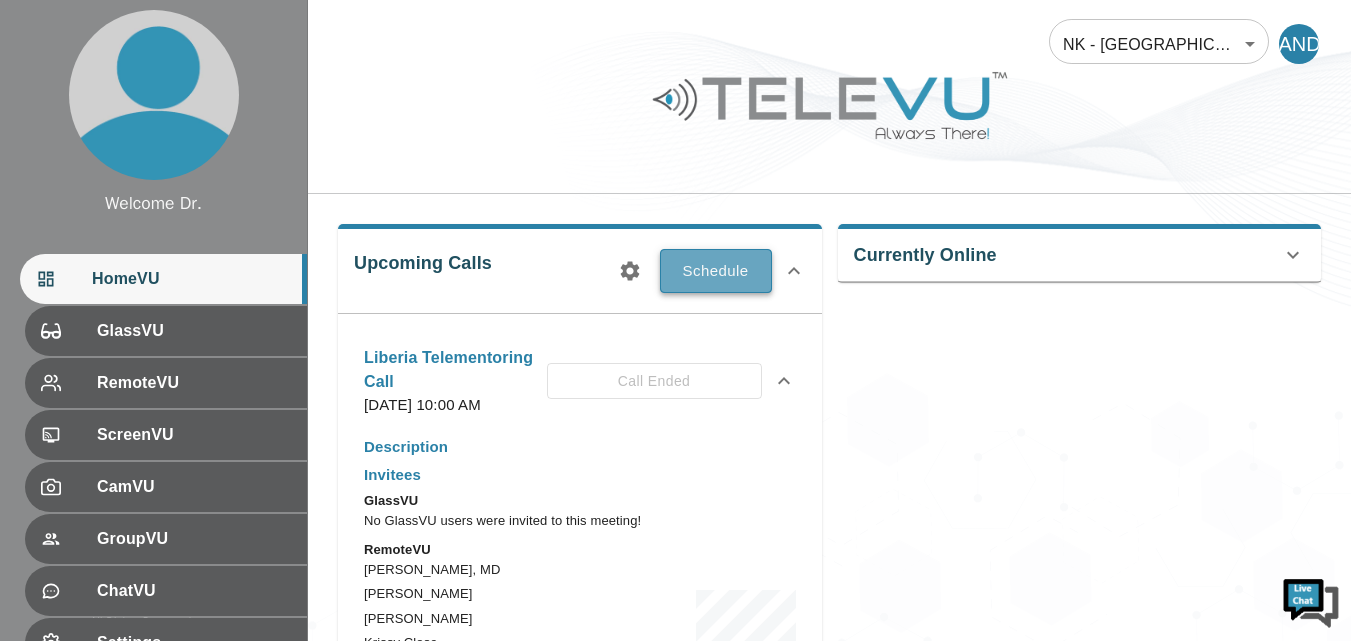 click on "Schedule" at bounding box center (716, 271) 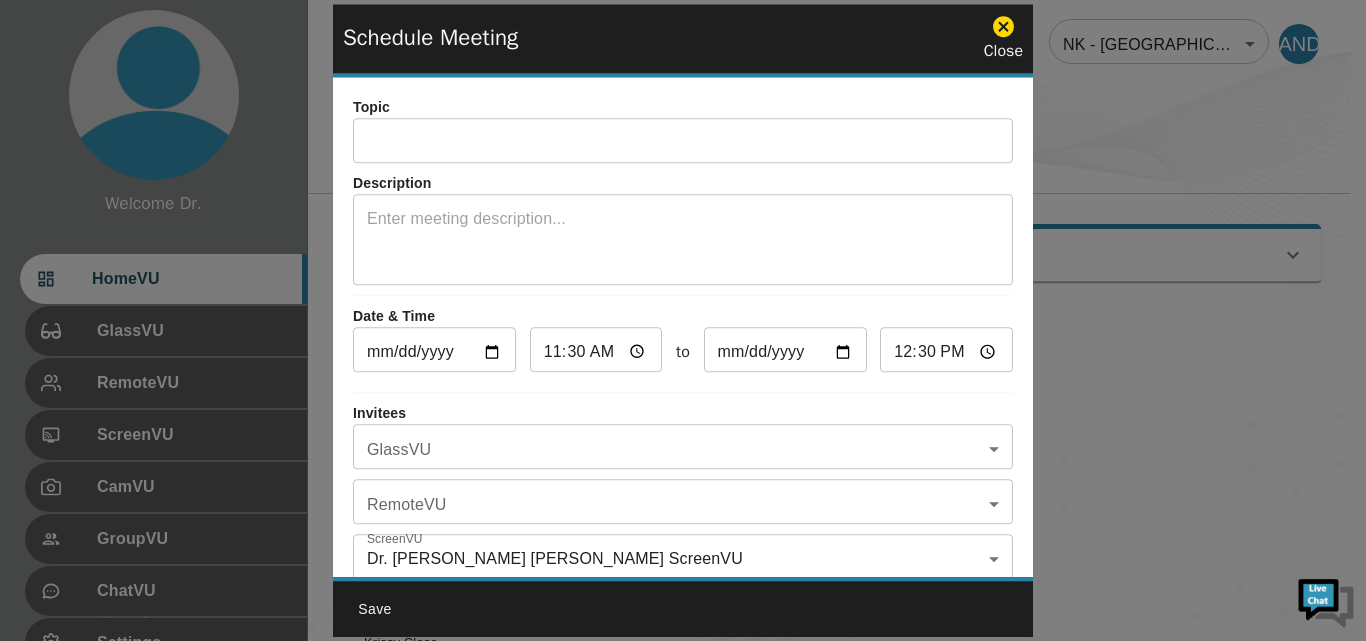 click on "Close" at bounding box center (1003, 38) 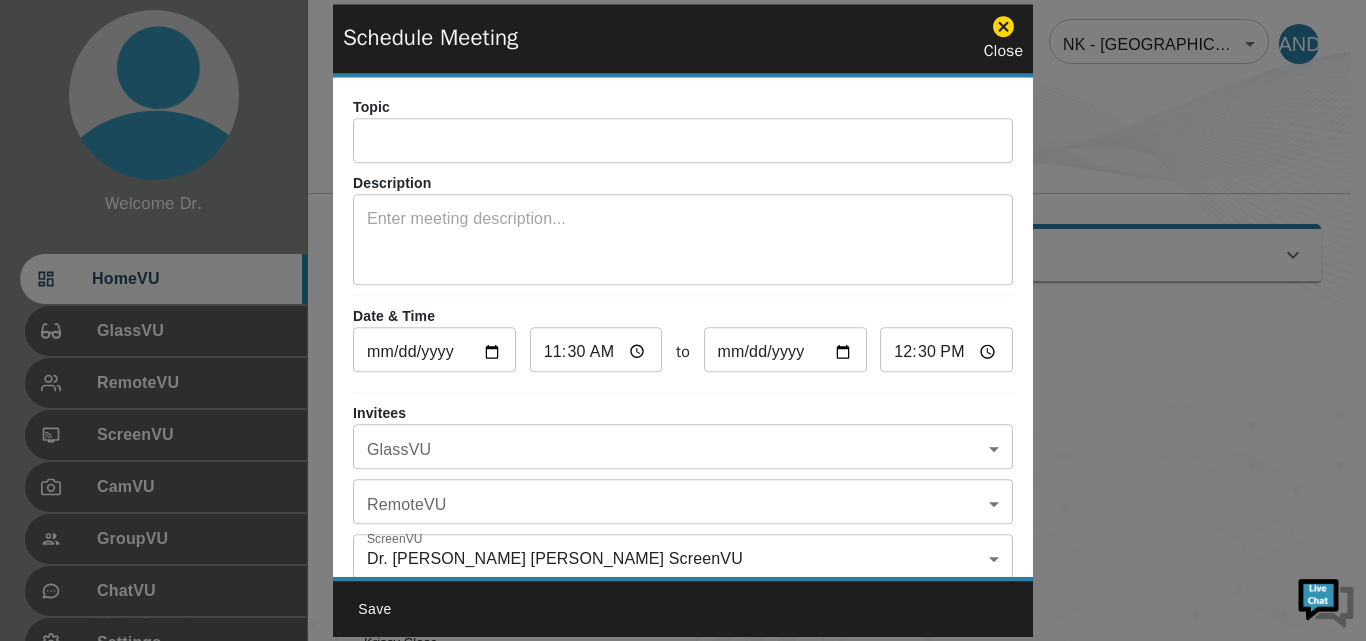 click 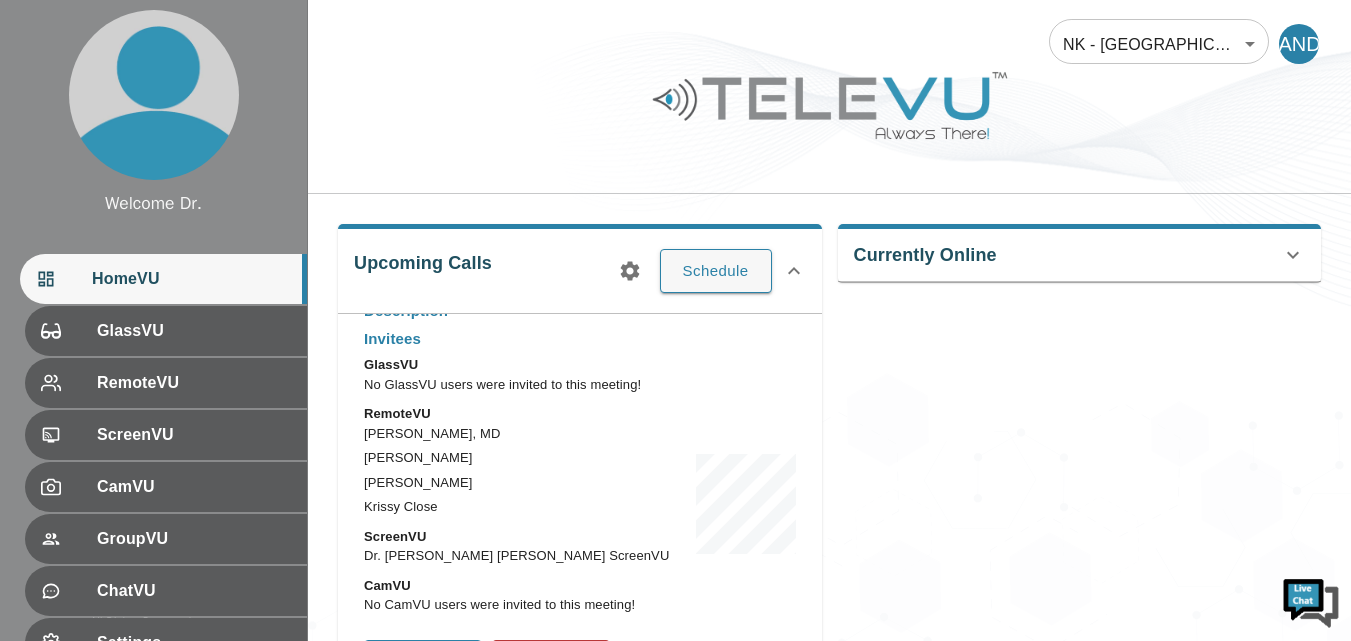 scroll, scrollTop: 174, scrollLeft: 0, axis: vertical 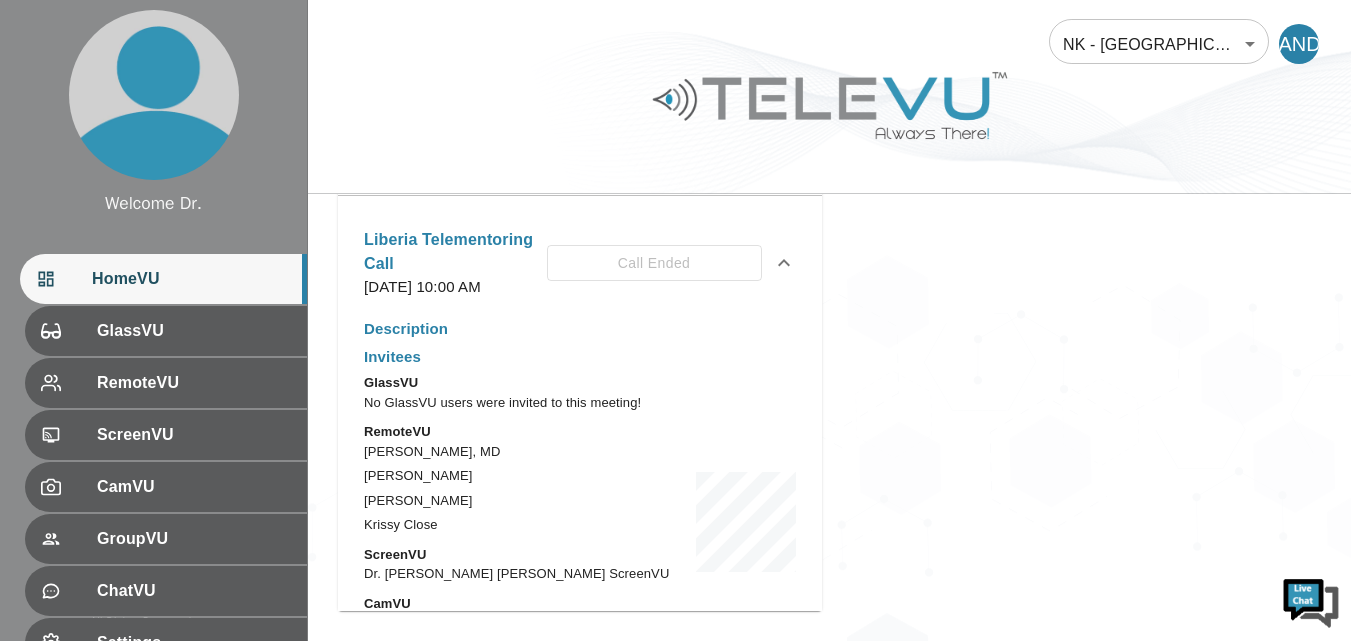 click 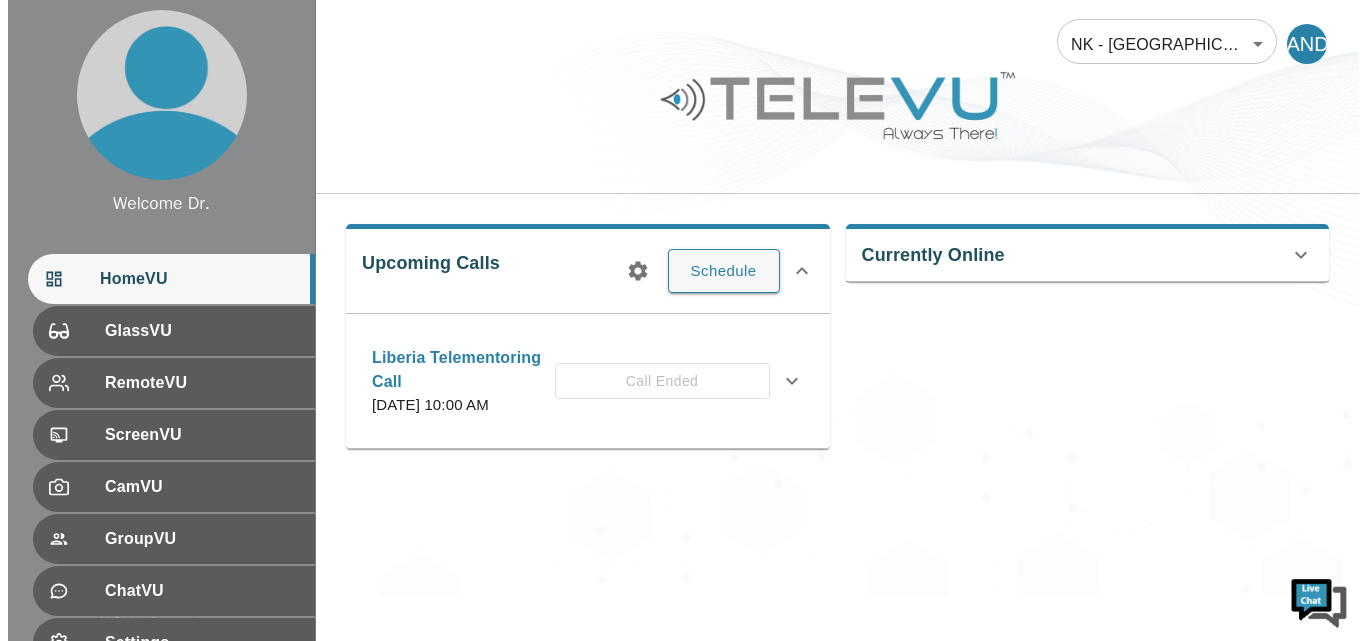 scroll, scrollTop: 0, scrollLeft: 0, axis: both 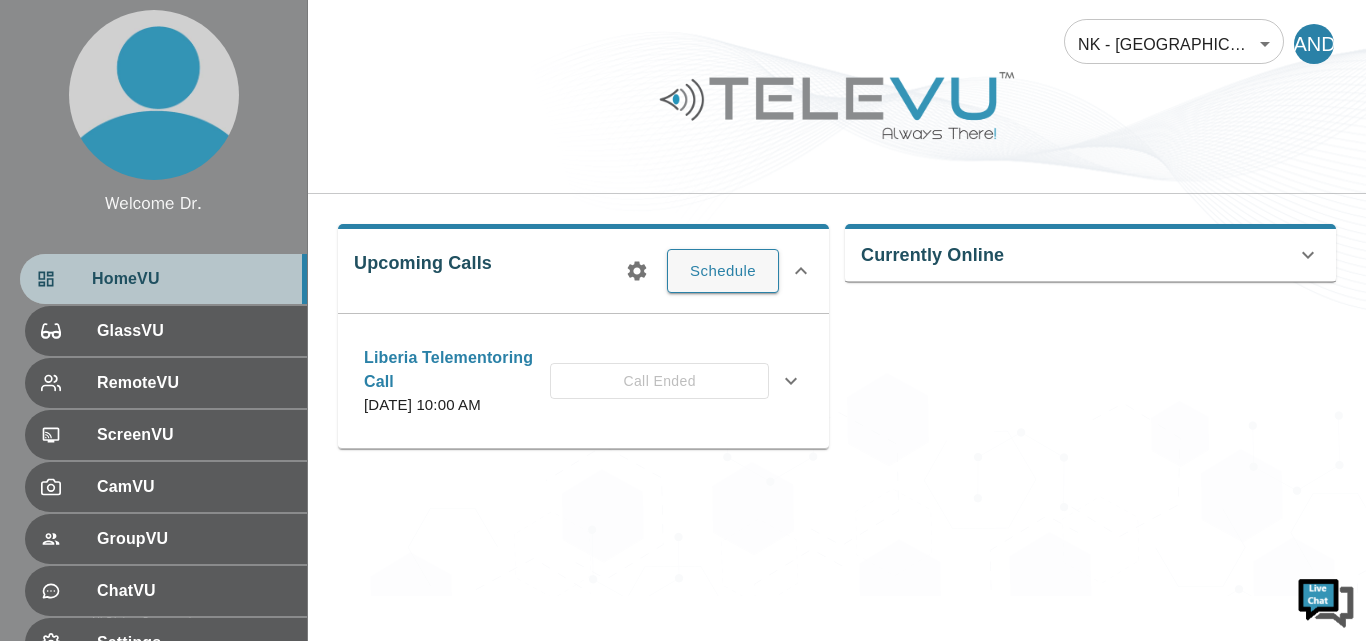 click on "HomeVU" at bounding box center (191, 279) 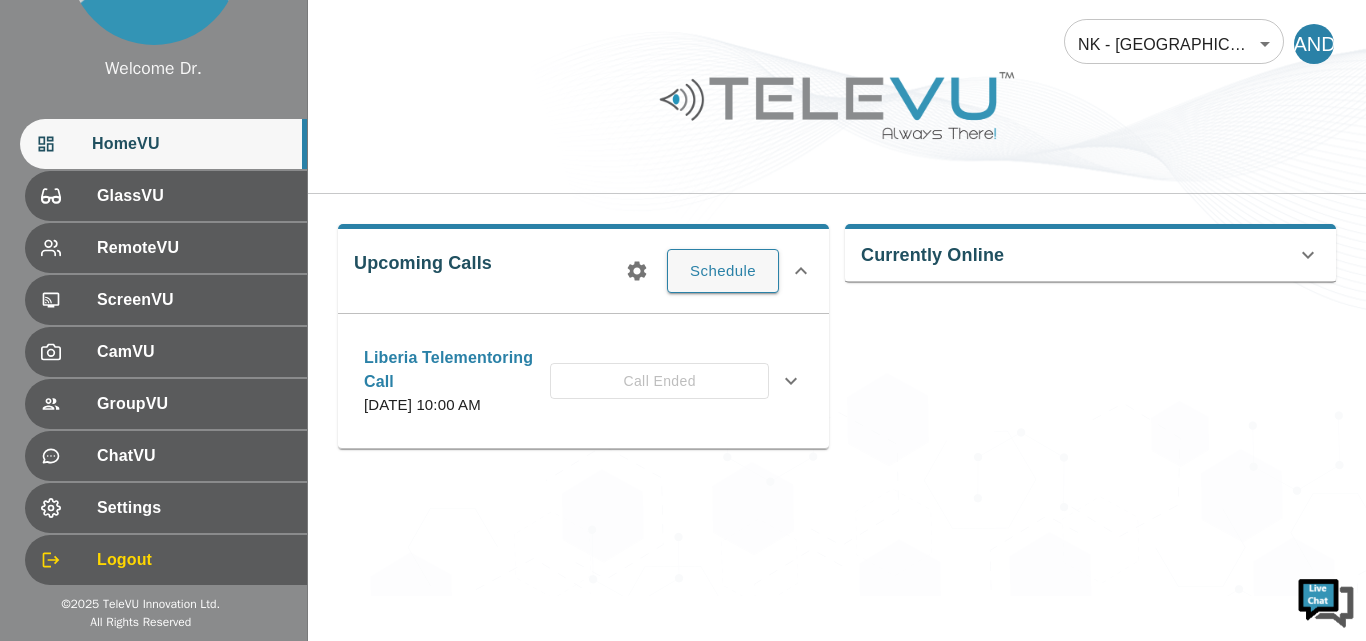 scroll, scrollTop: 139, scrollLeft: 0, axis: vertical 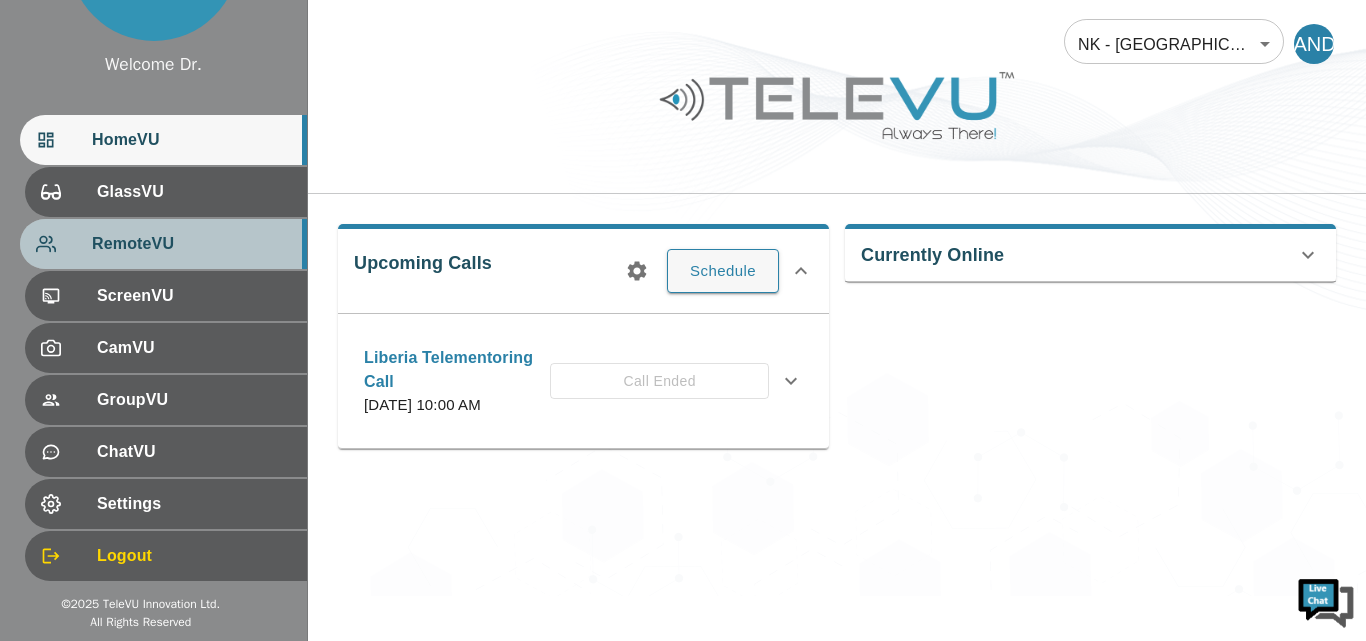 click on "RemoteVU" at bounding box center [191, 244] 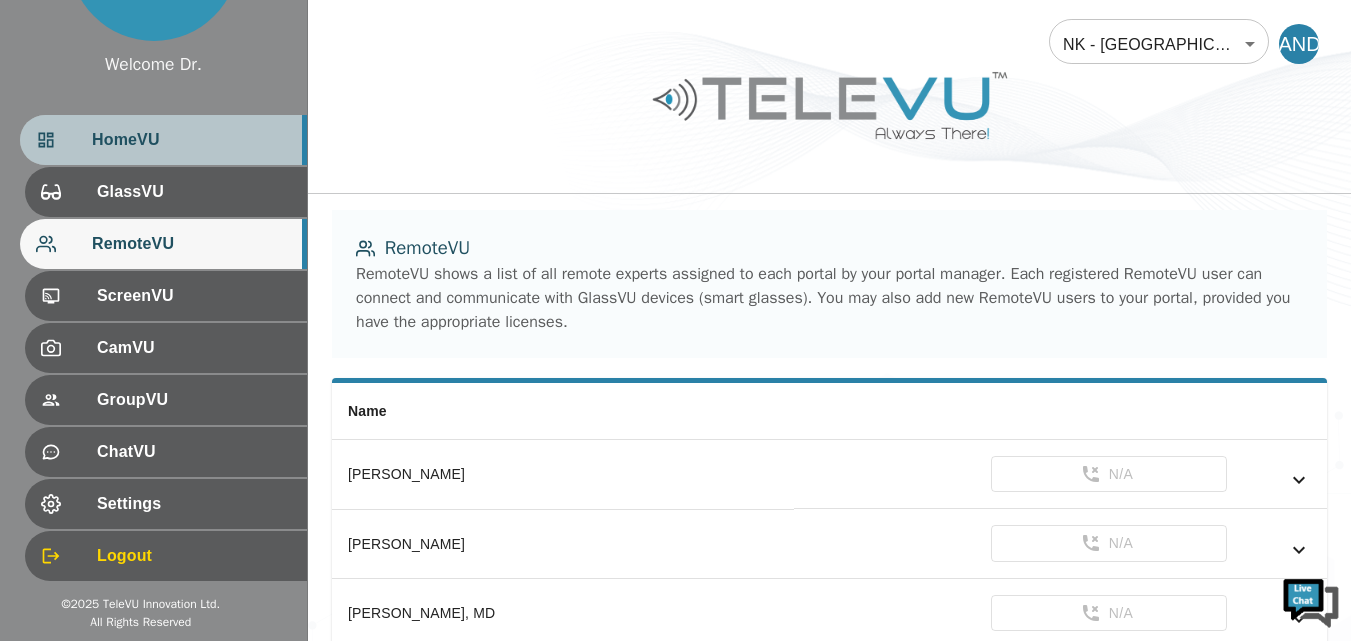 click on "HomeVU" at bounding box center (191, 140) 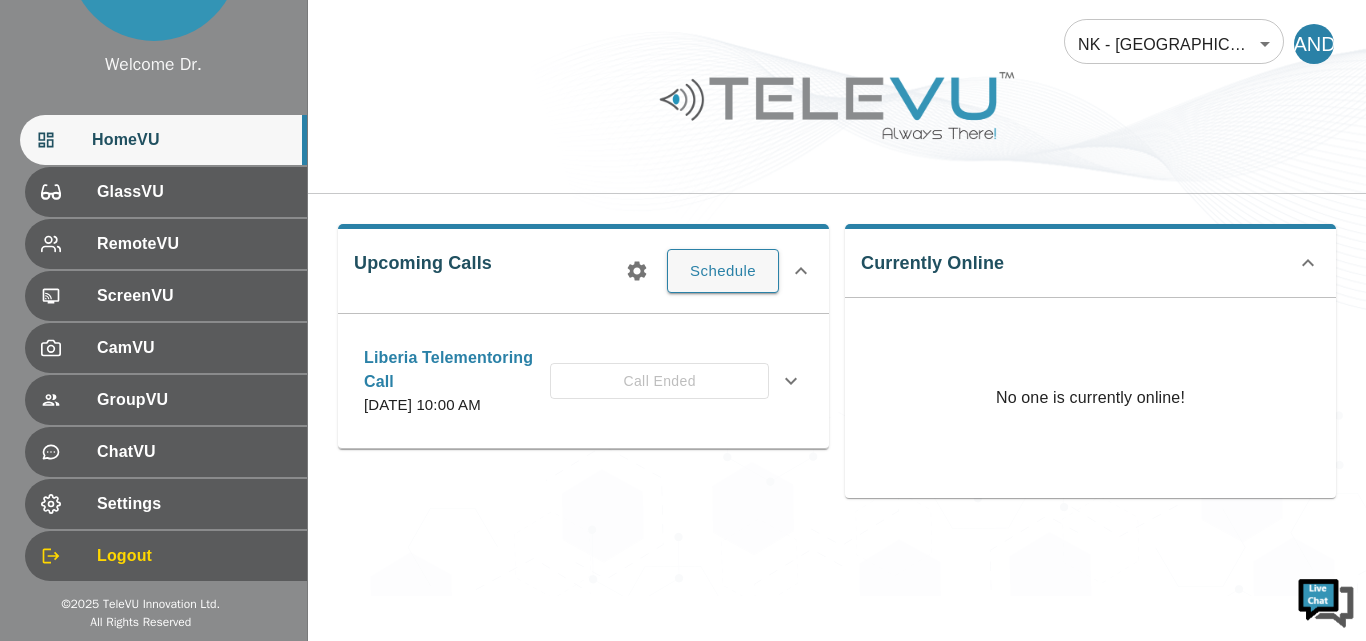 click on "Liberia Telementoring Call" at bounding box center (457, 370) 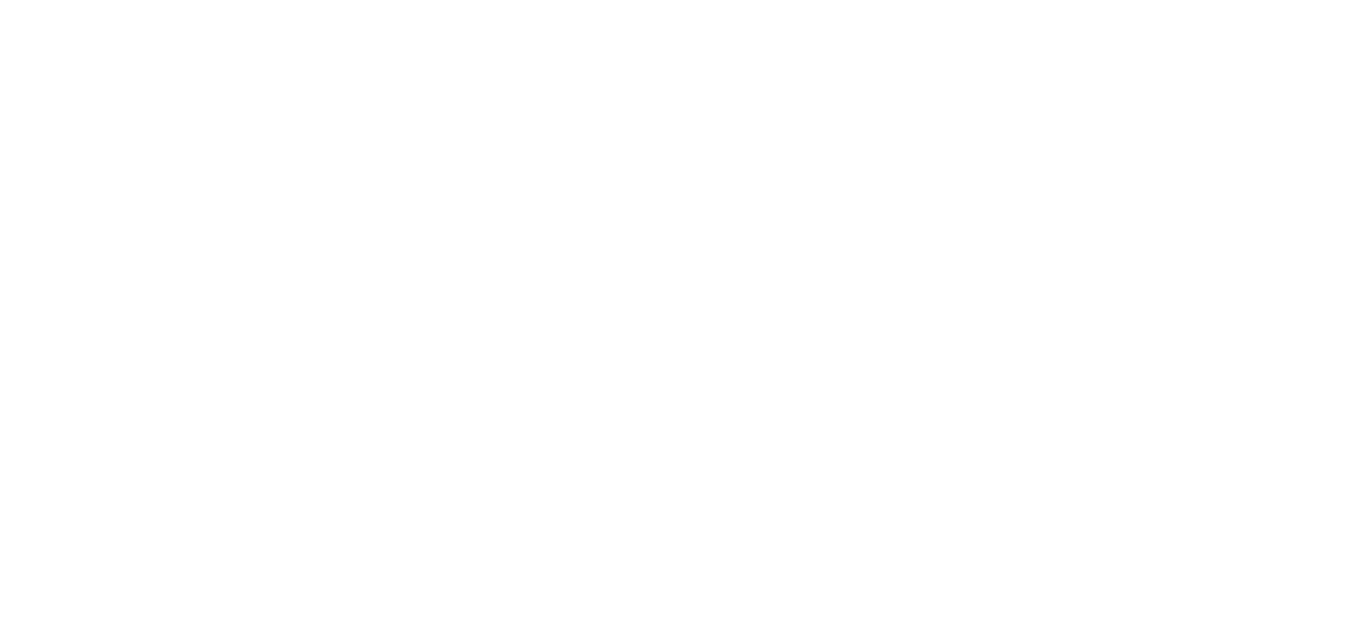 scroll, scrollTop: 0, scrollLeft: 0, axis: both 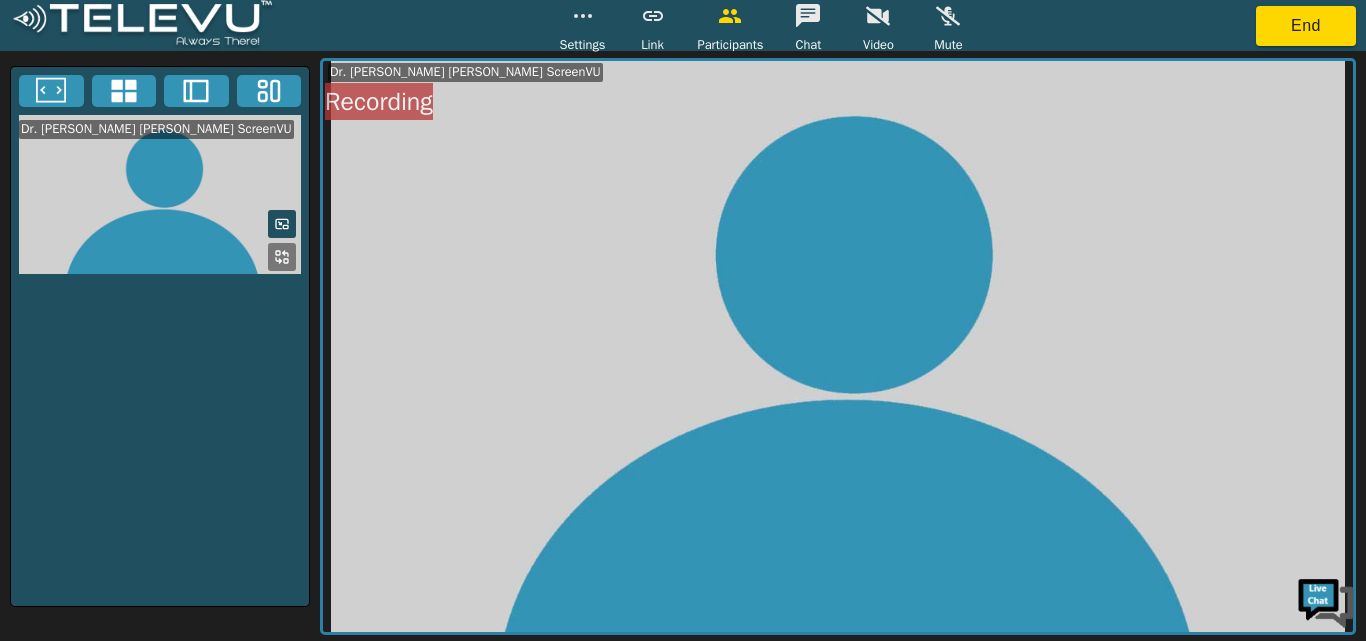 click 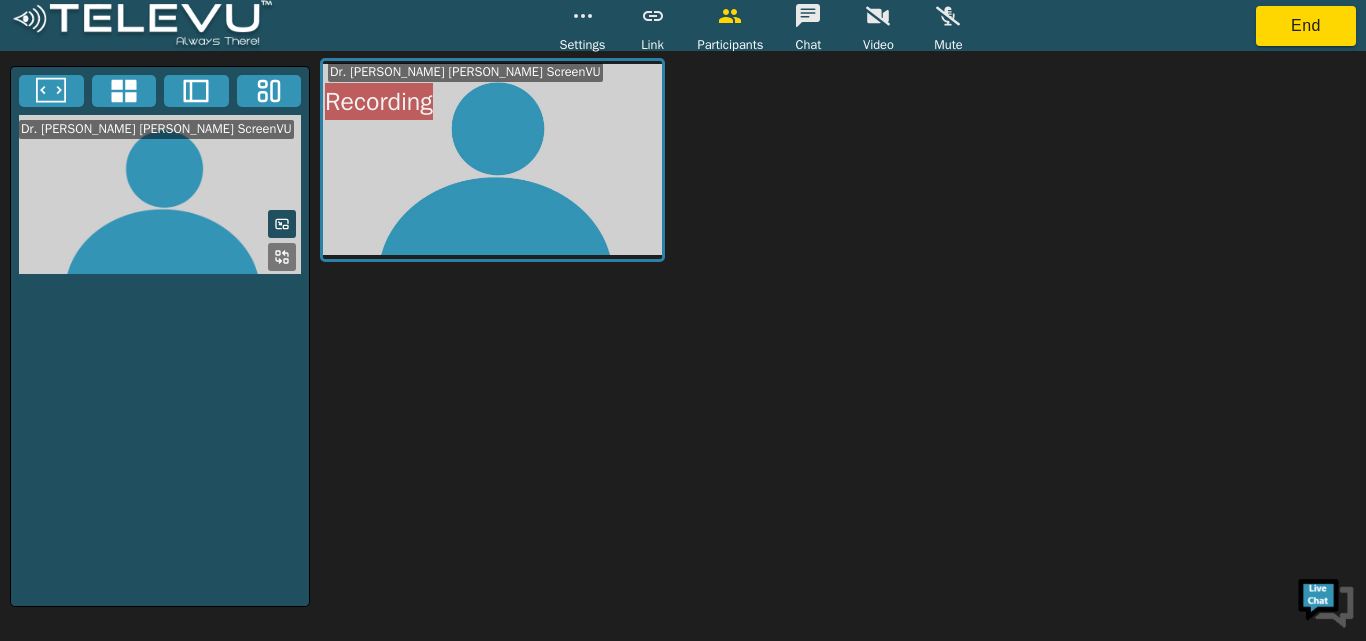 click 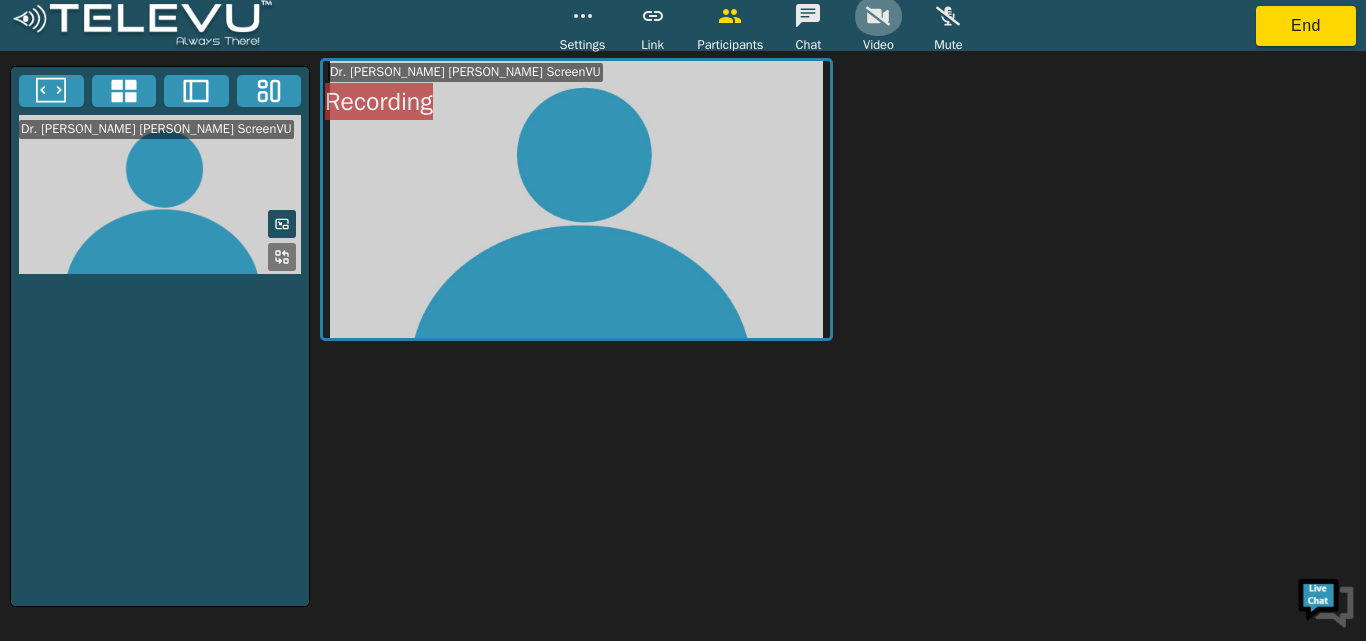 click 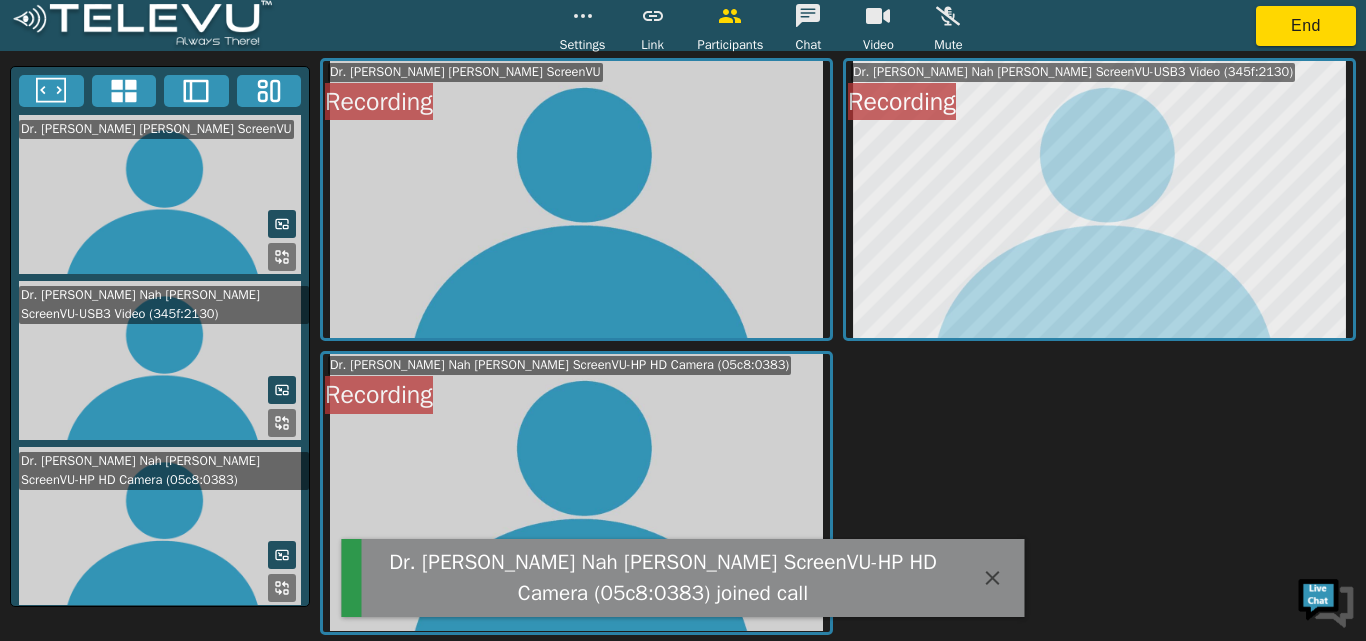 click 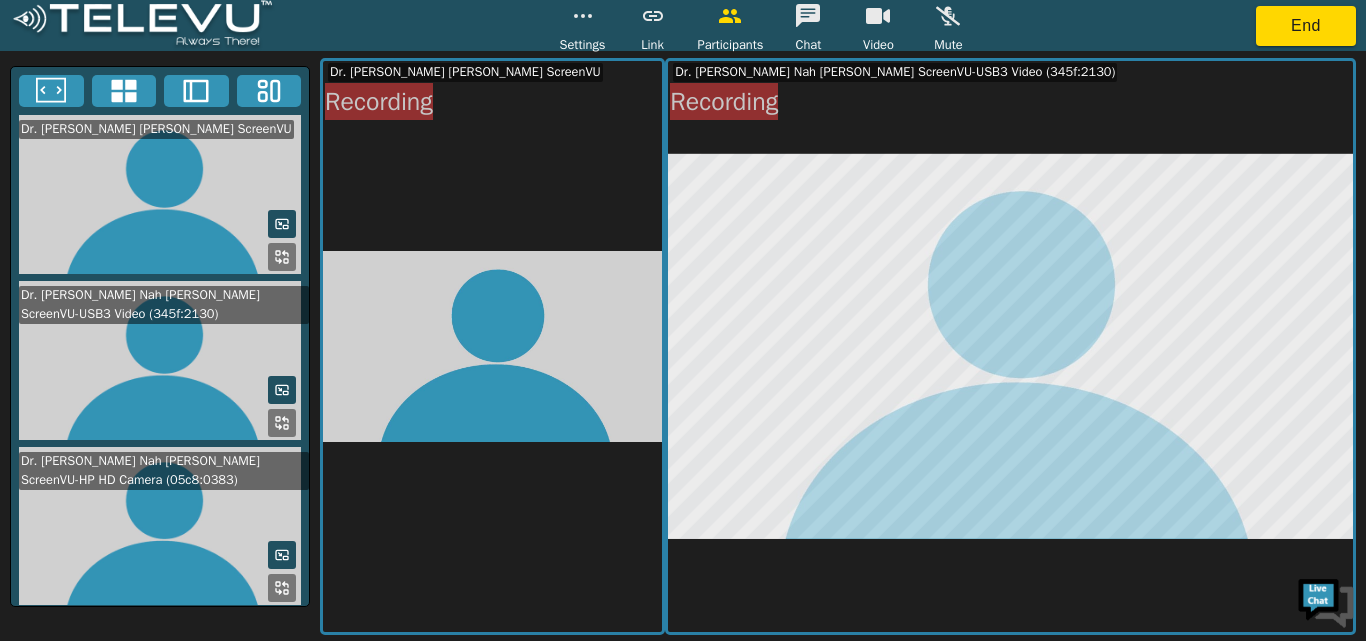 click 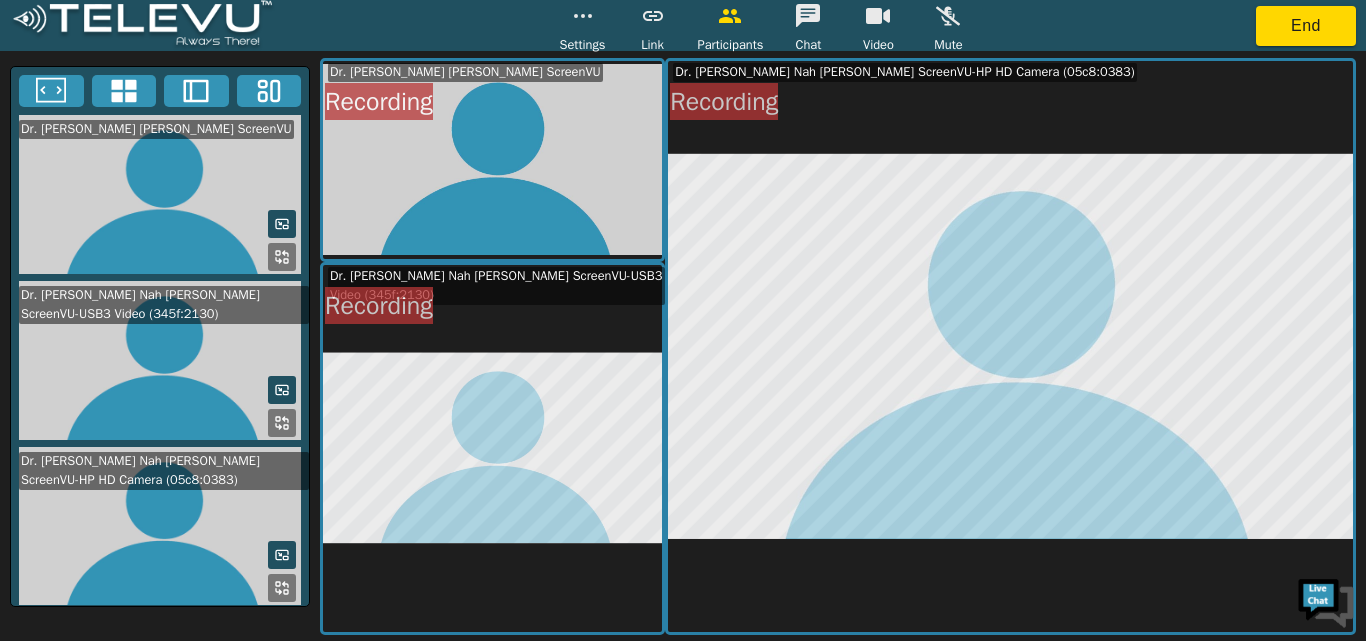 click 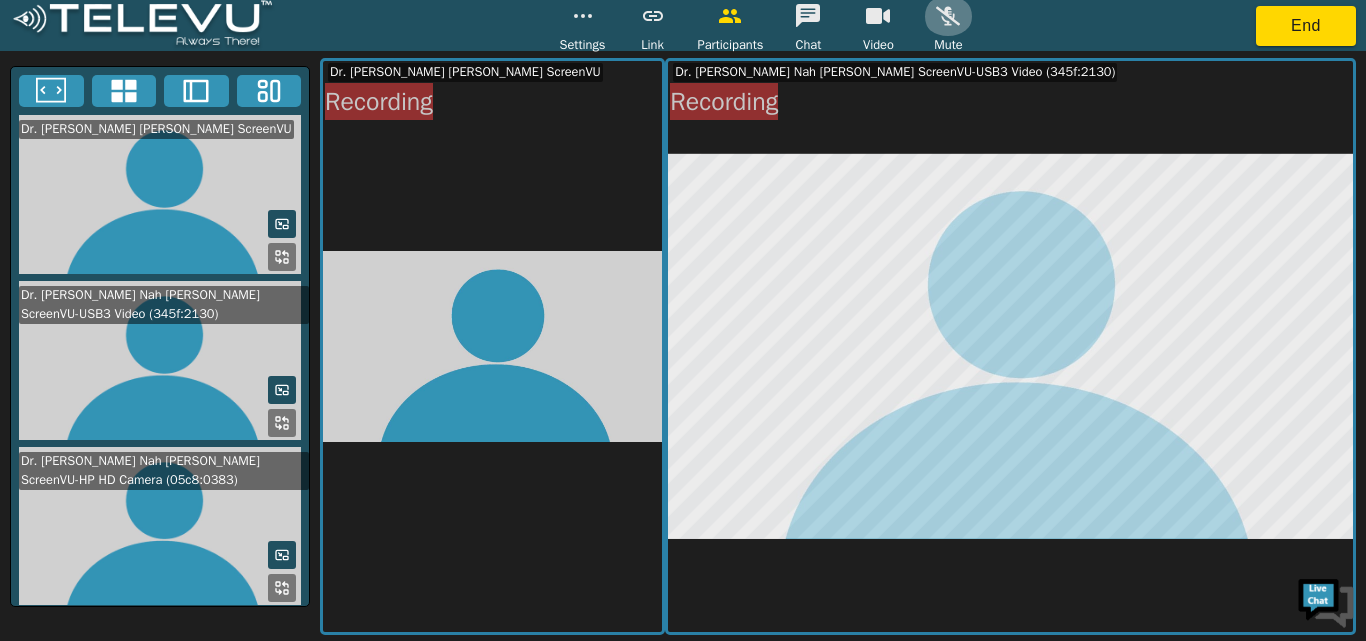 click 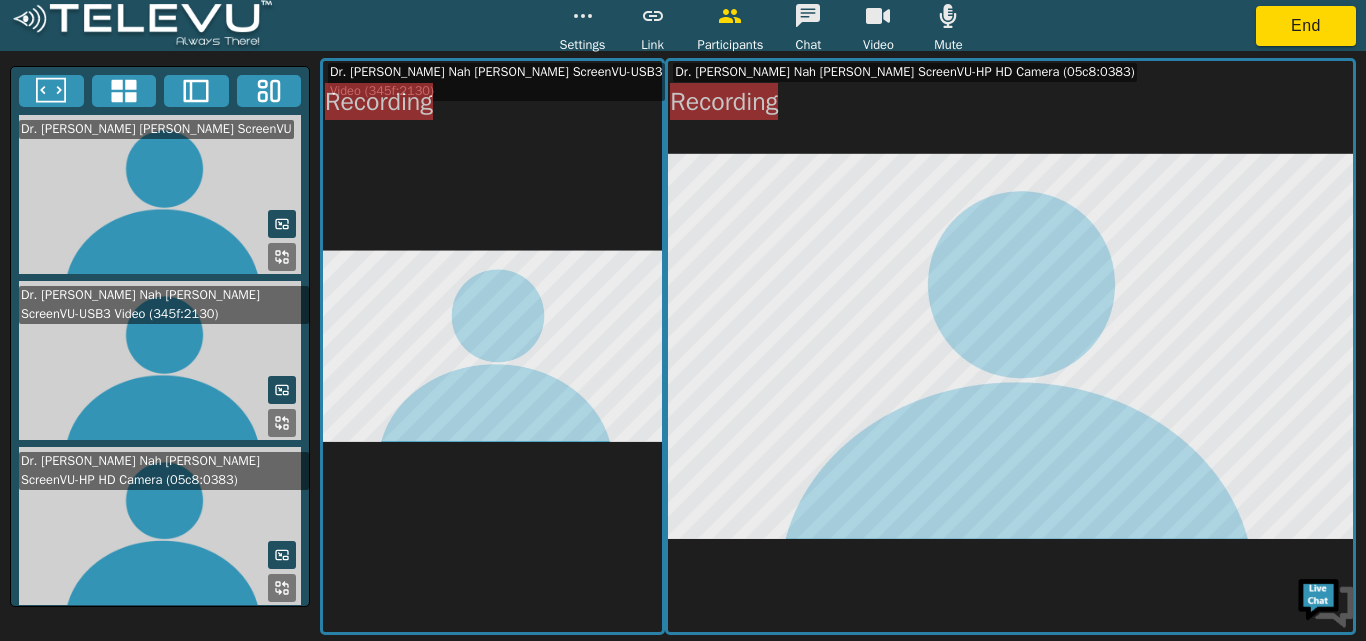 click 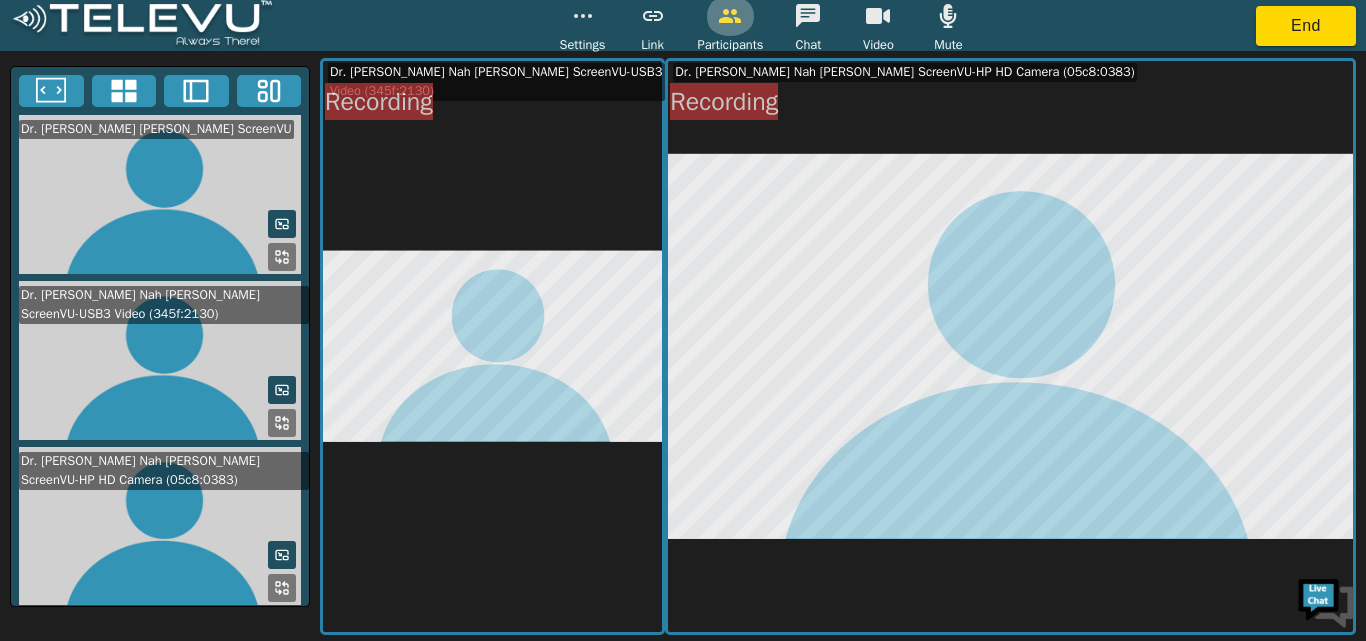 click 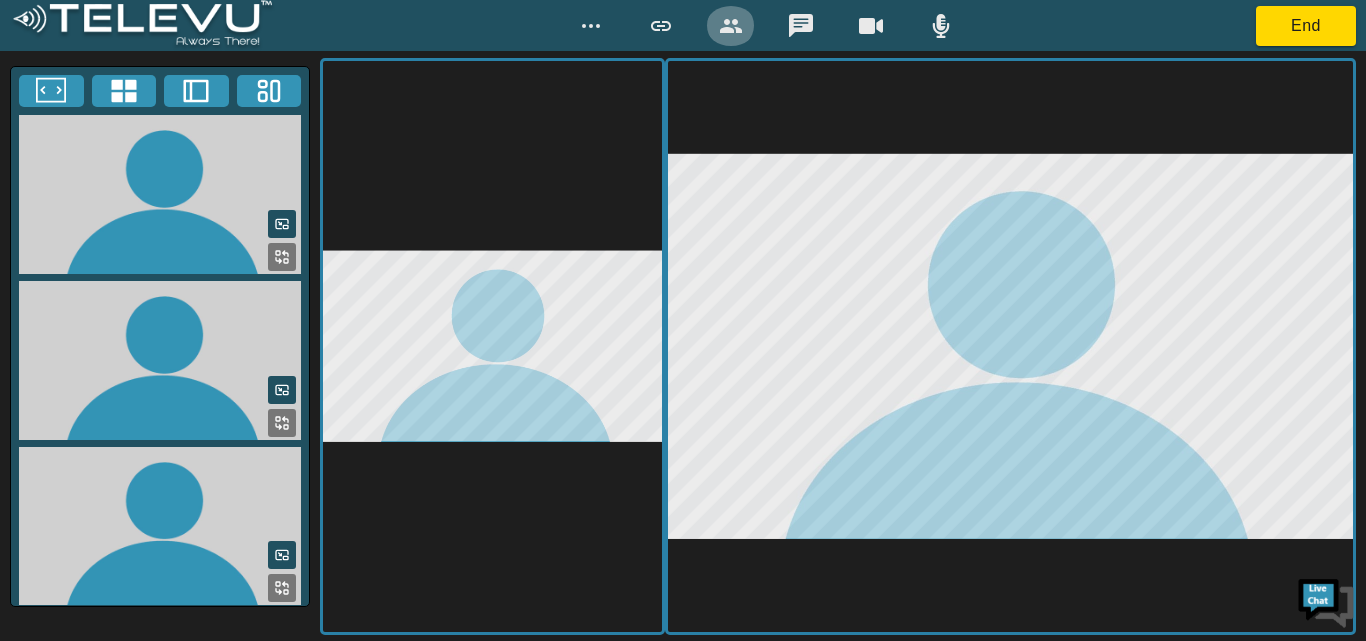 click 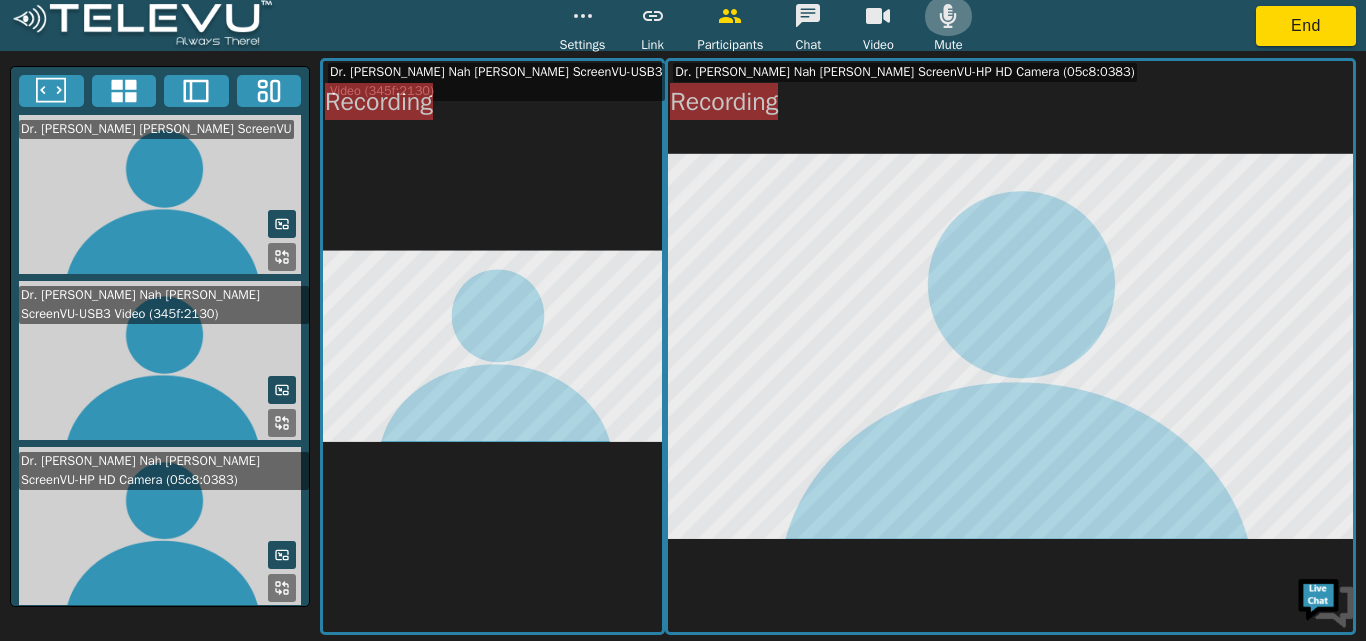 click 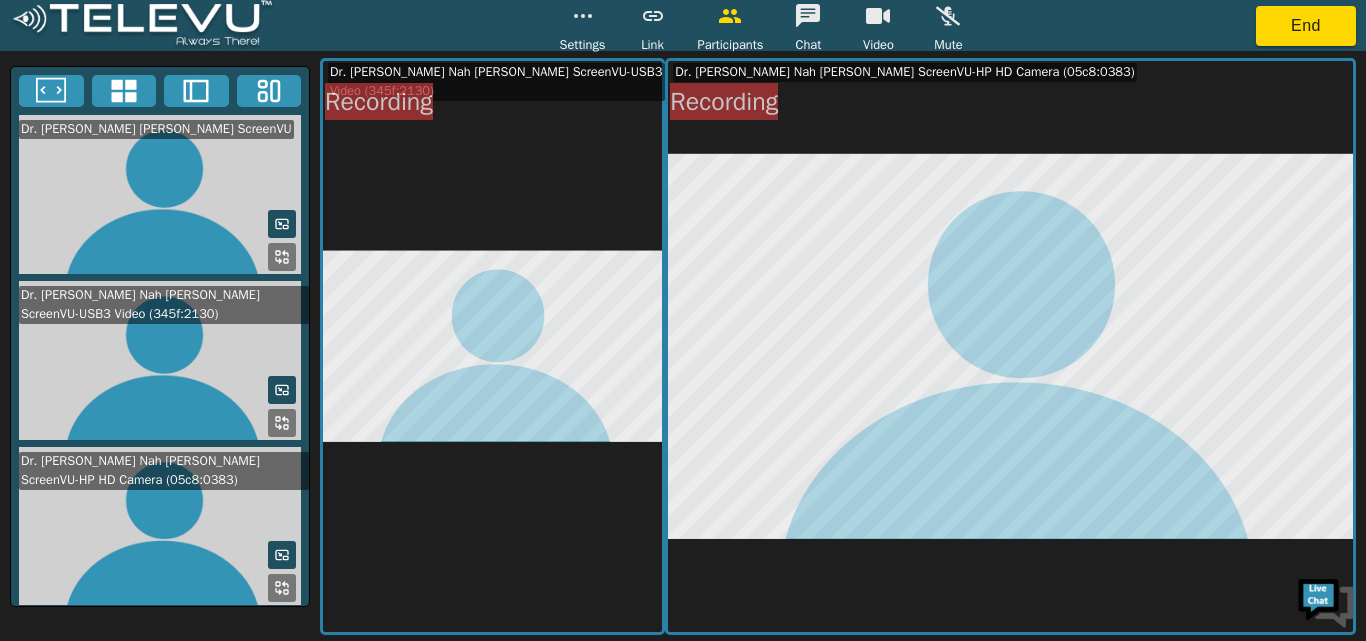 click 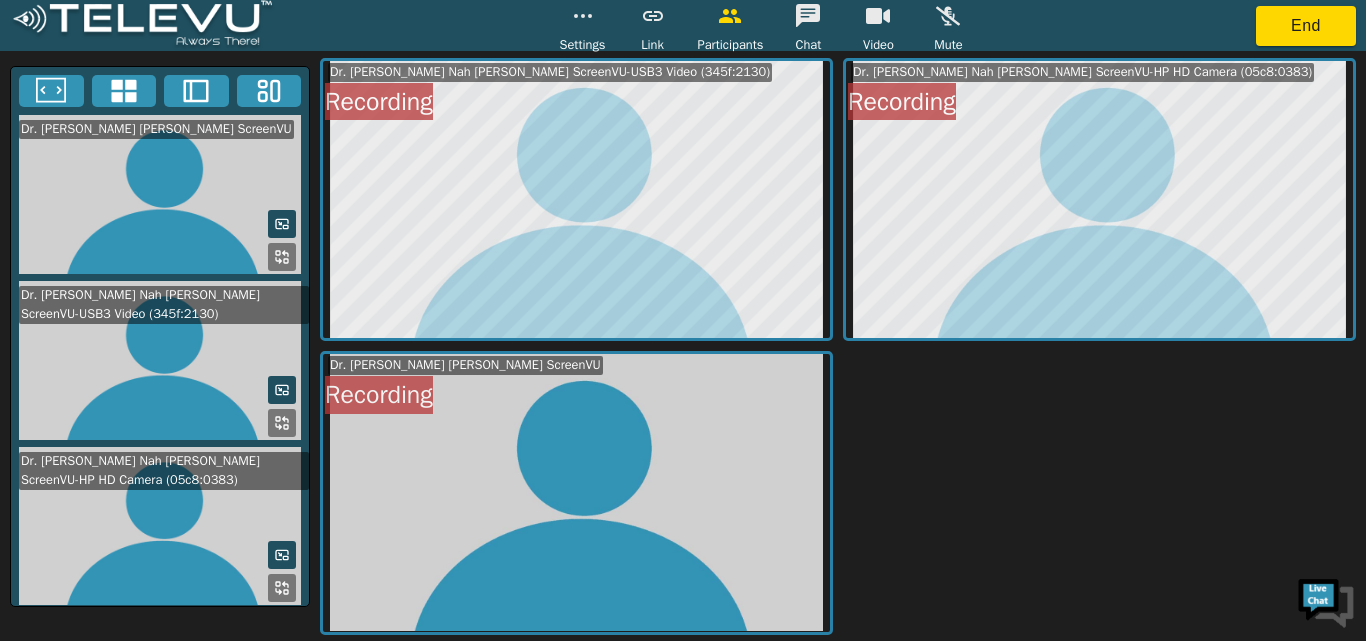 click 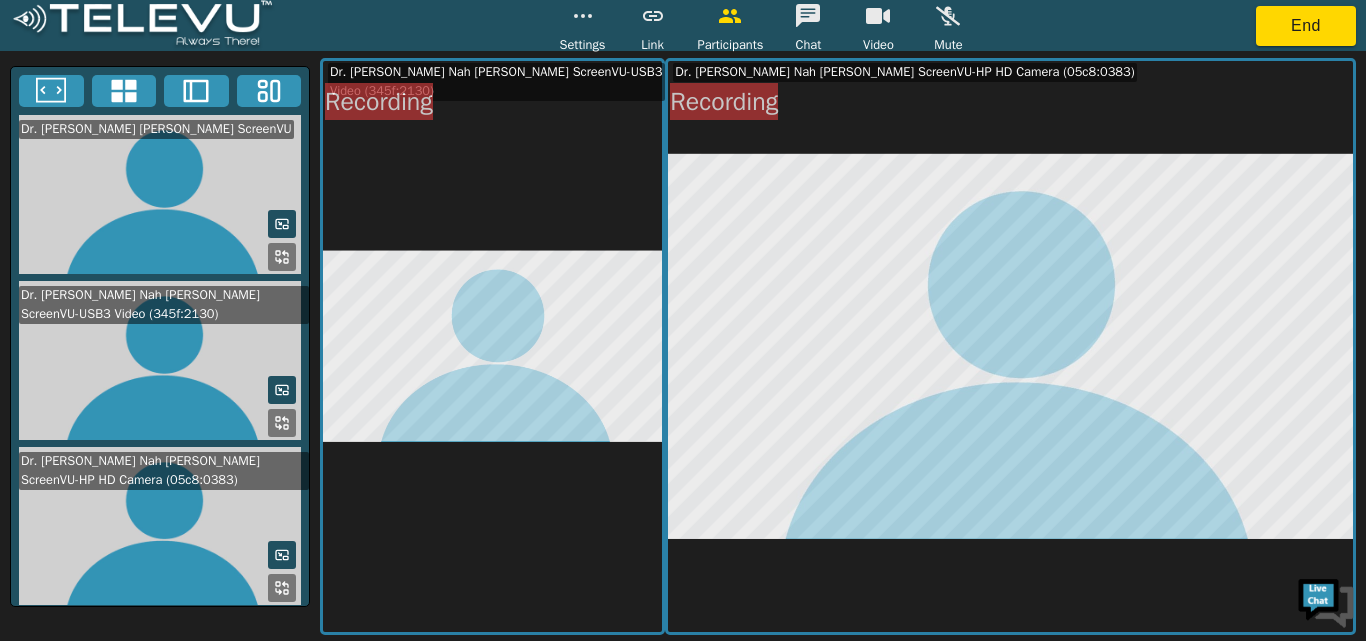 click 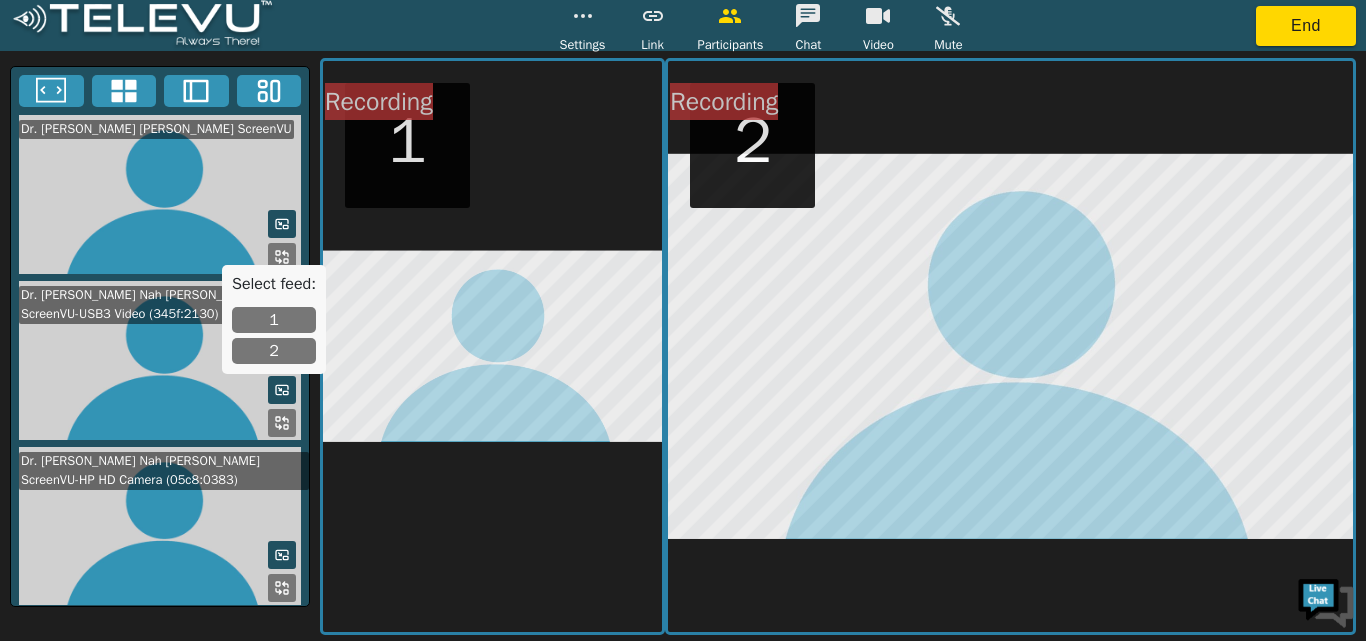 click 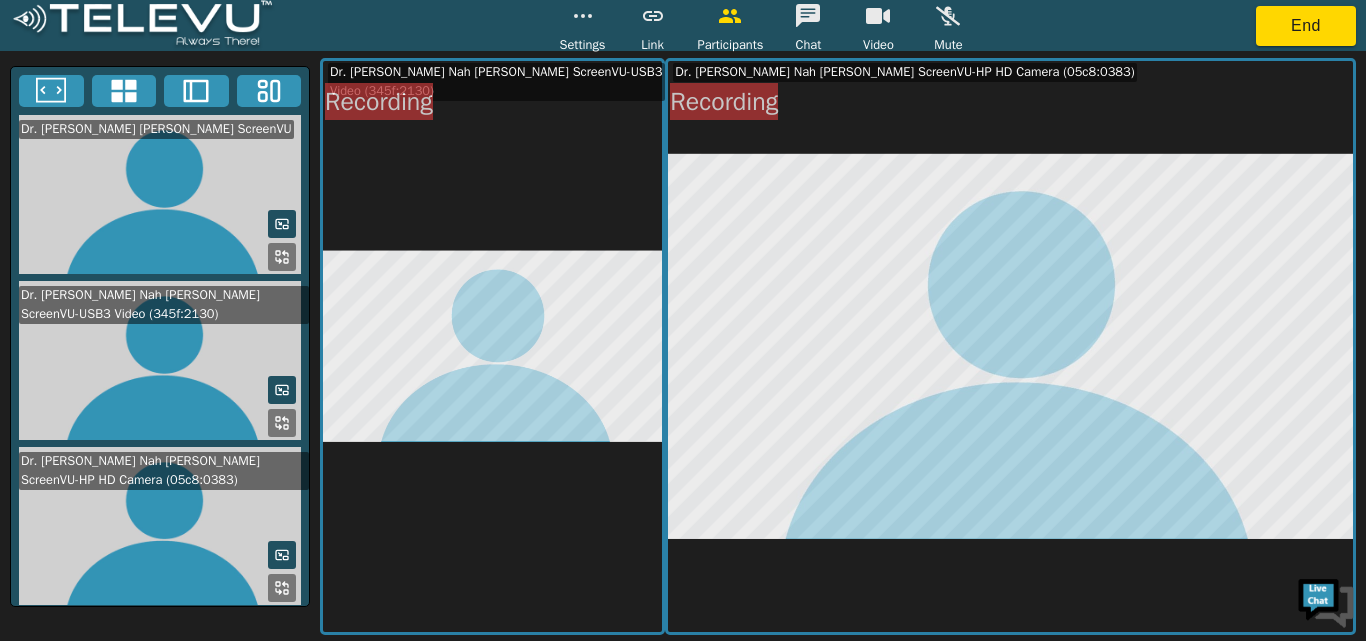 click 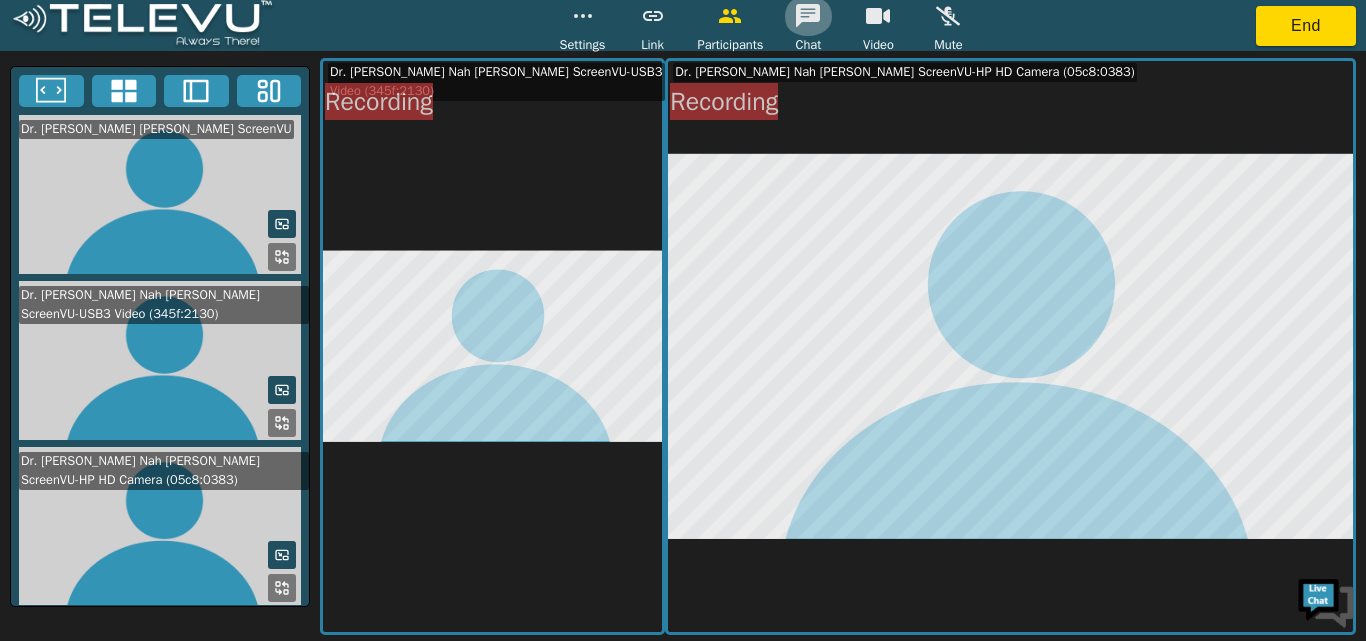 click 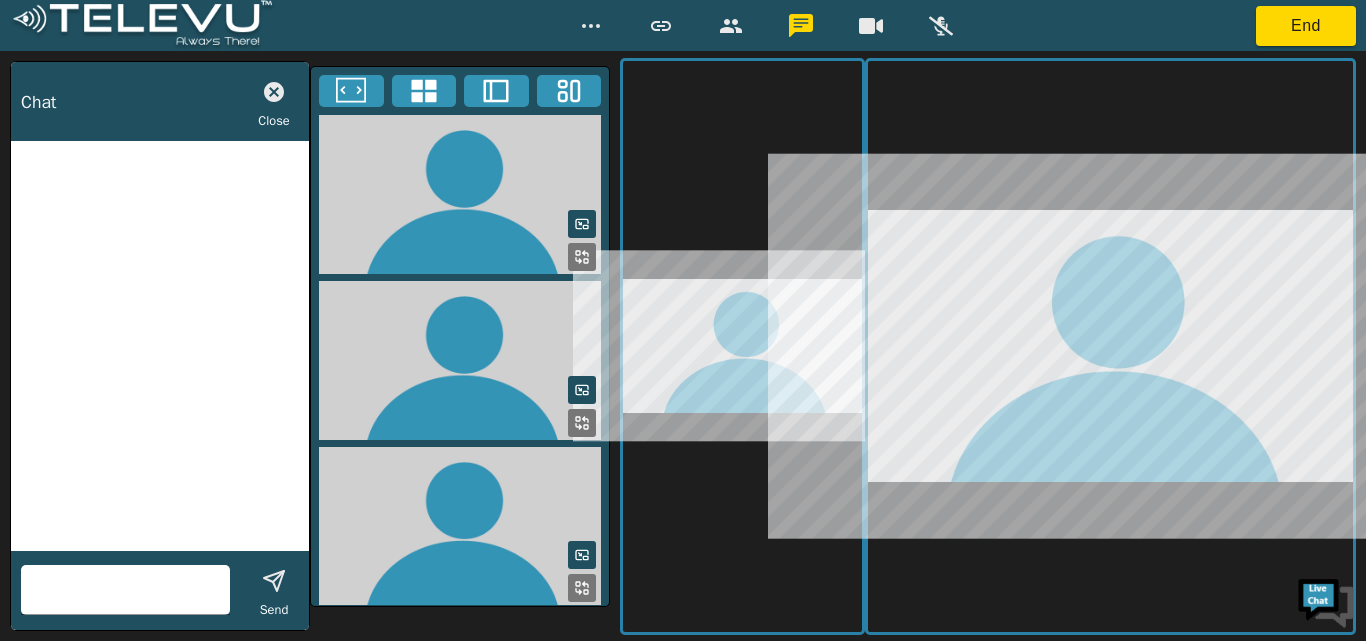 click 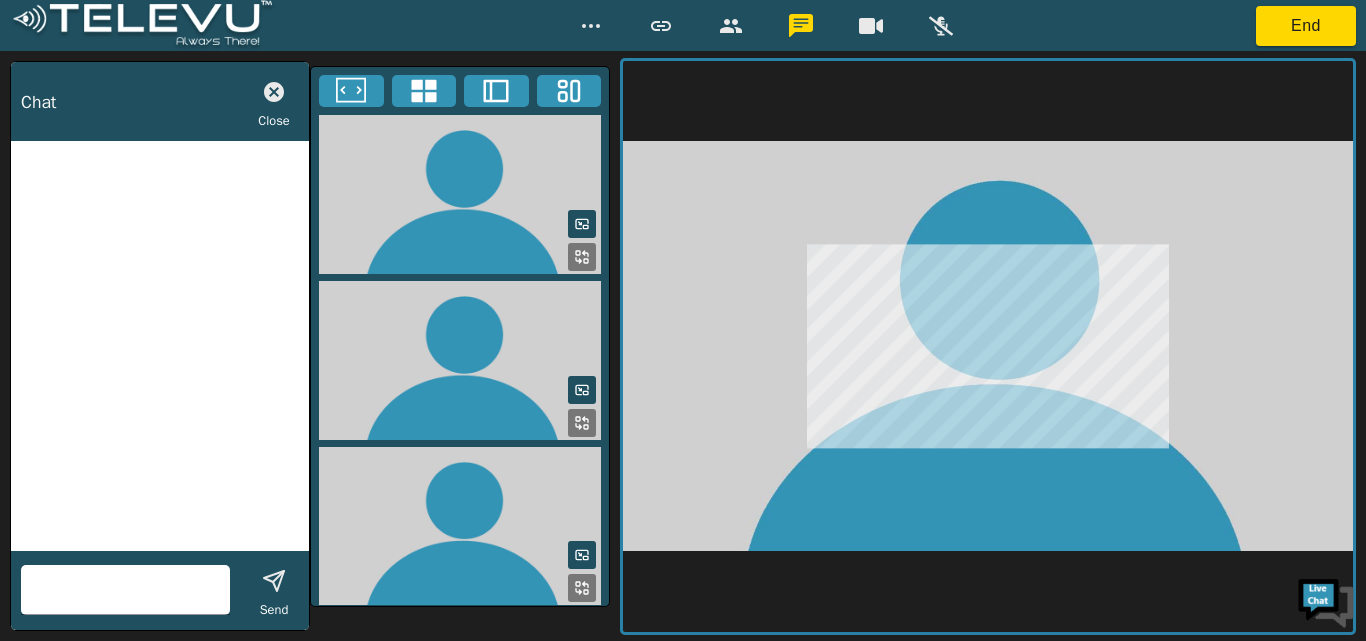 click 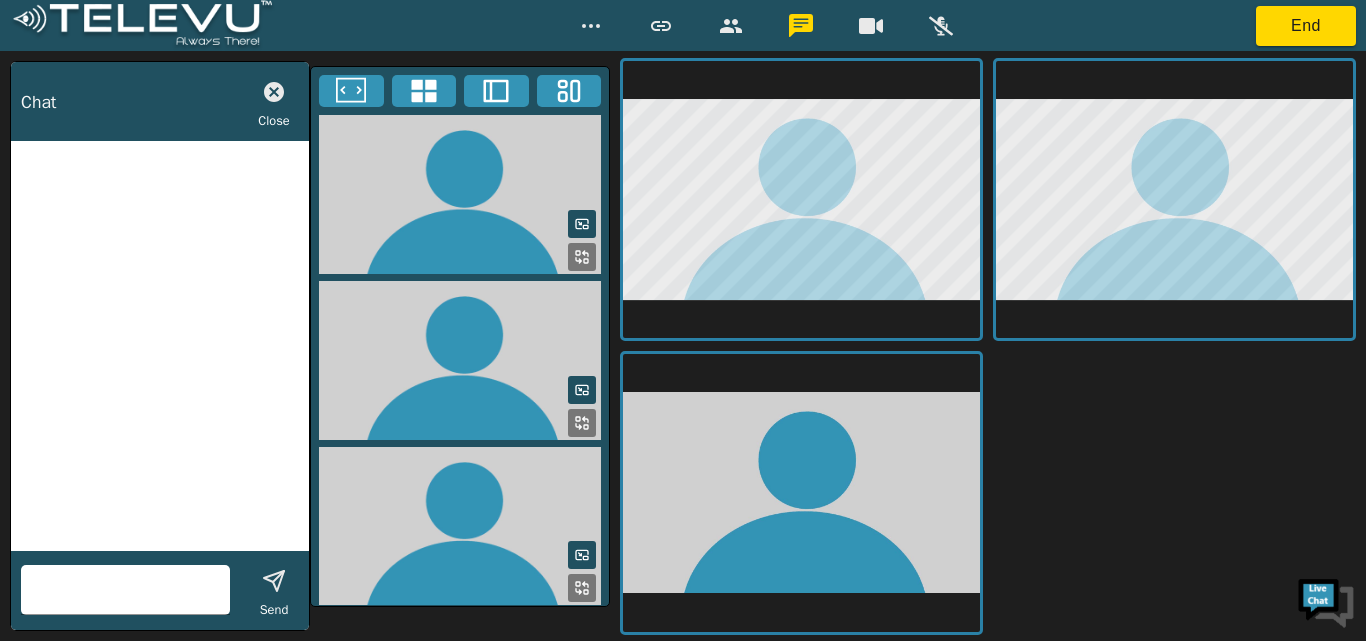 click 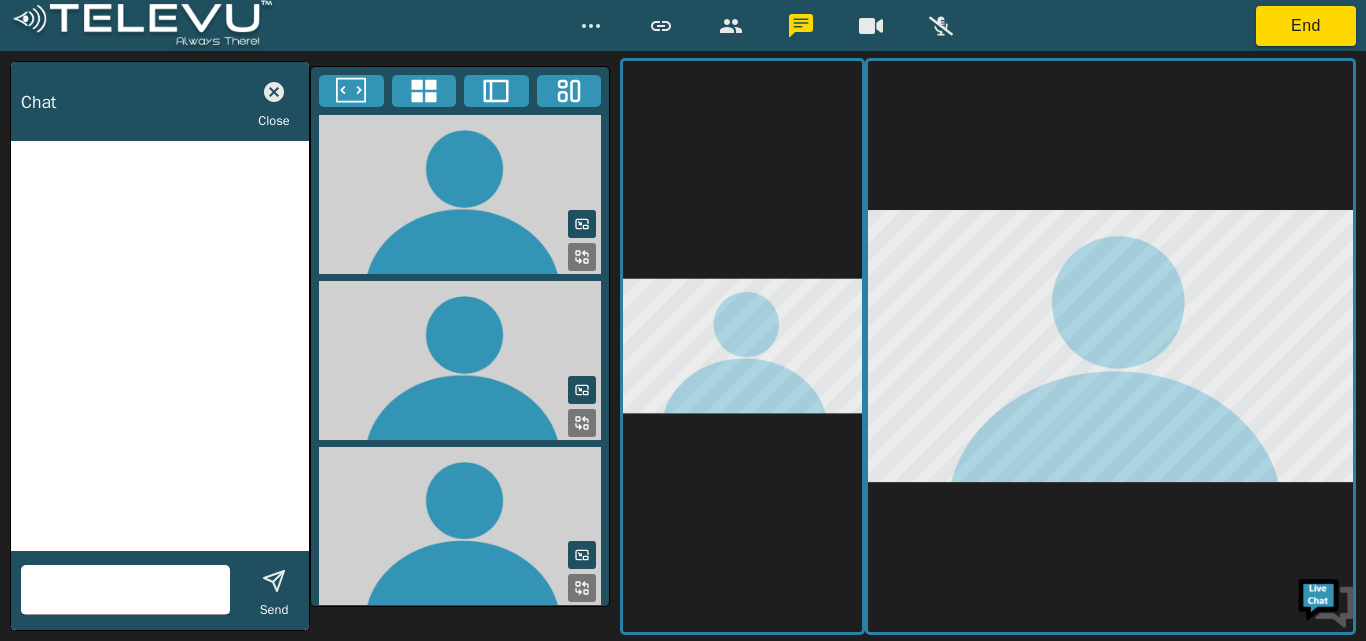 click 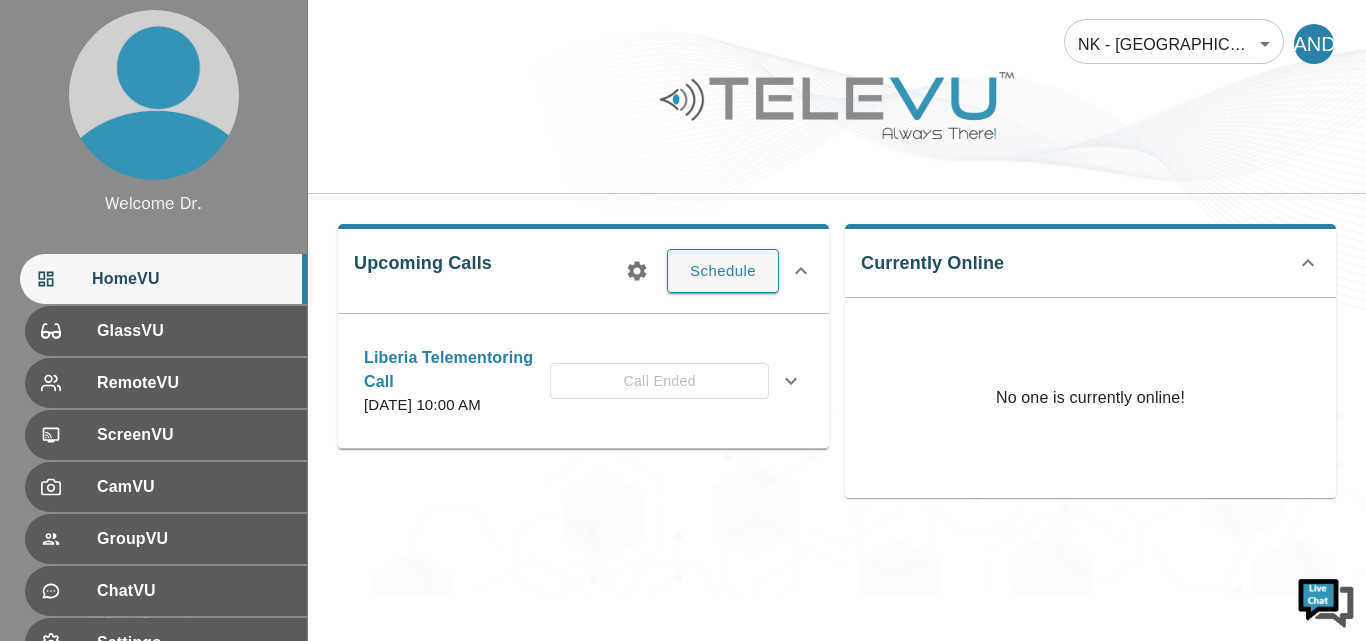 click at bounding box center [637, 271] 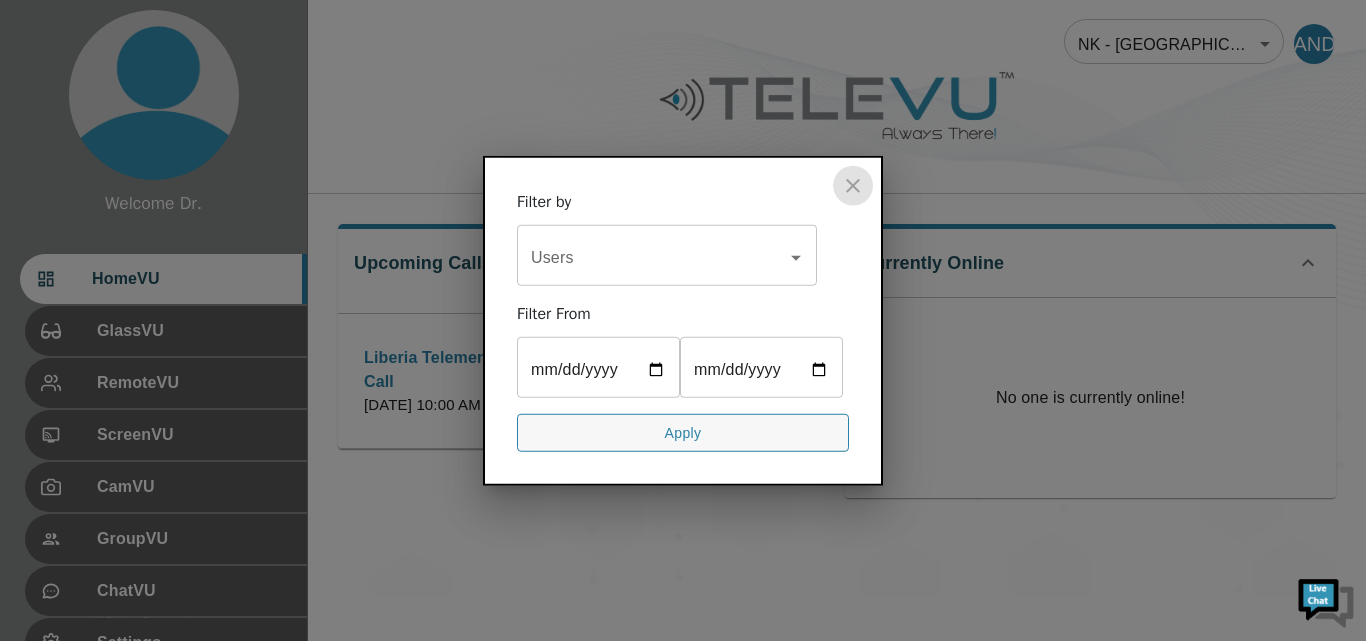 click 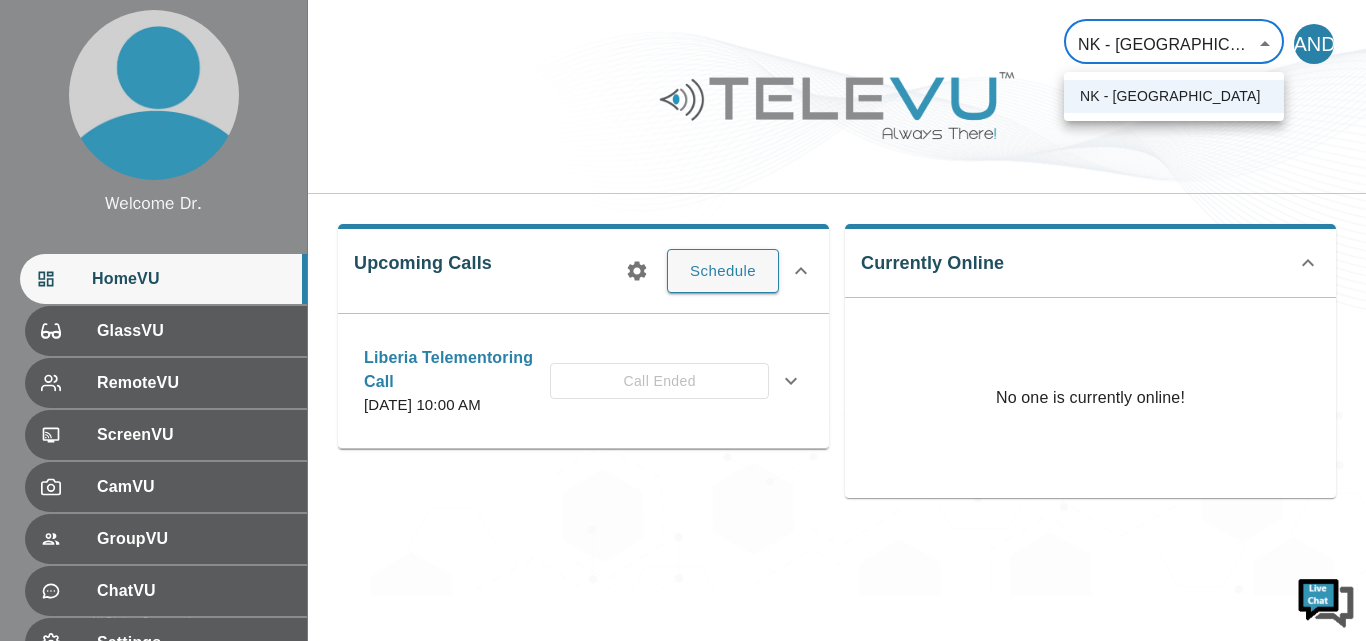 click on "Welcome   Dr. HomeVU GlassVU RemoteVU ScreenVU CamVU GroupVU ChatVU Settings Logout ©  2025   TeleVU Innovation Ltd. All Rights Reserved NK - Liberia 192 ​ DANDS Upcoming Calls Schedule Liberia Telementoring Call Tuesday, May 20, 2025 at 10:00 AM Call Ended Description Invitees GlassVU No GlassVU users were invited to this meeting! RemoteVU Jacob Lepard, MD Joanna Papadakis John Mugamba Krissy Close ScreenVU Dr. Alvin Nah Doe ScreenVU CamVU No CamVU users were invited to this meeting! Edit Cancel Print Currently Online No one is currently online! NK - Liberia" at bounding box center (683, 298) 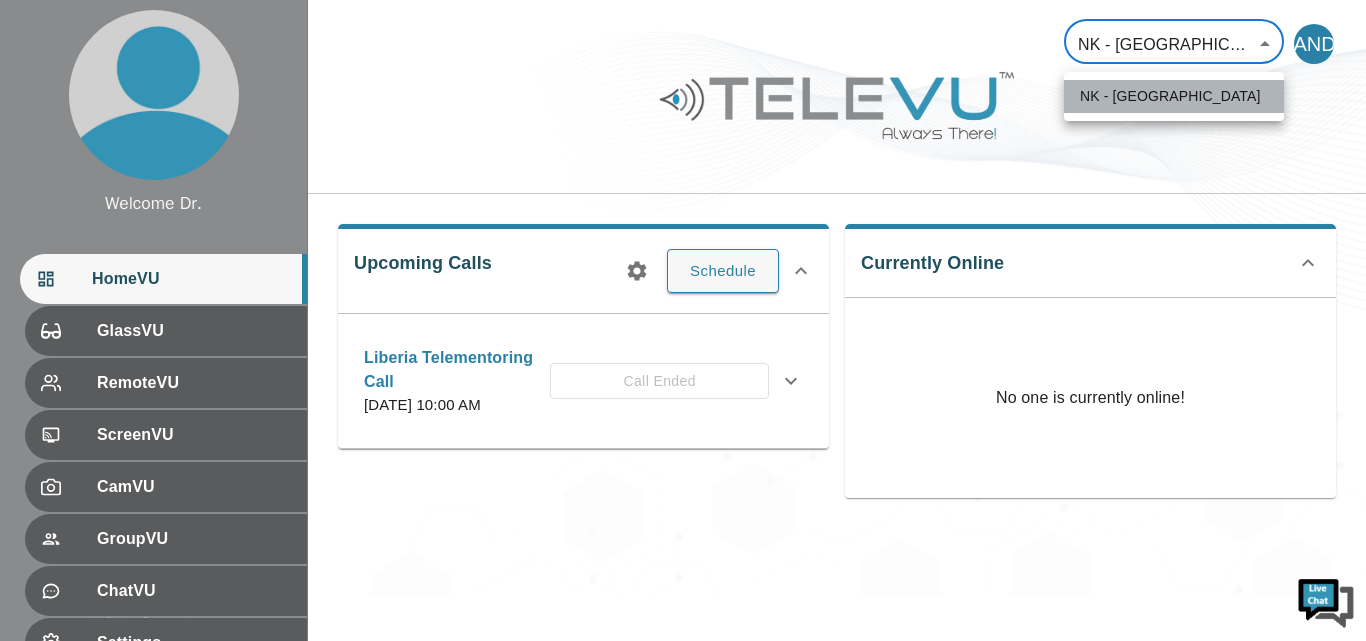 click on "NK - [GEOGRAPHIC_DATA]" at bounding box center [1174, 96] 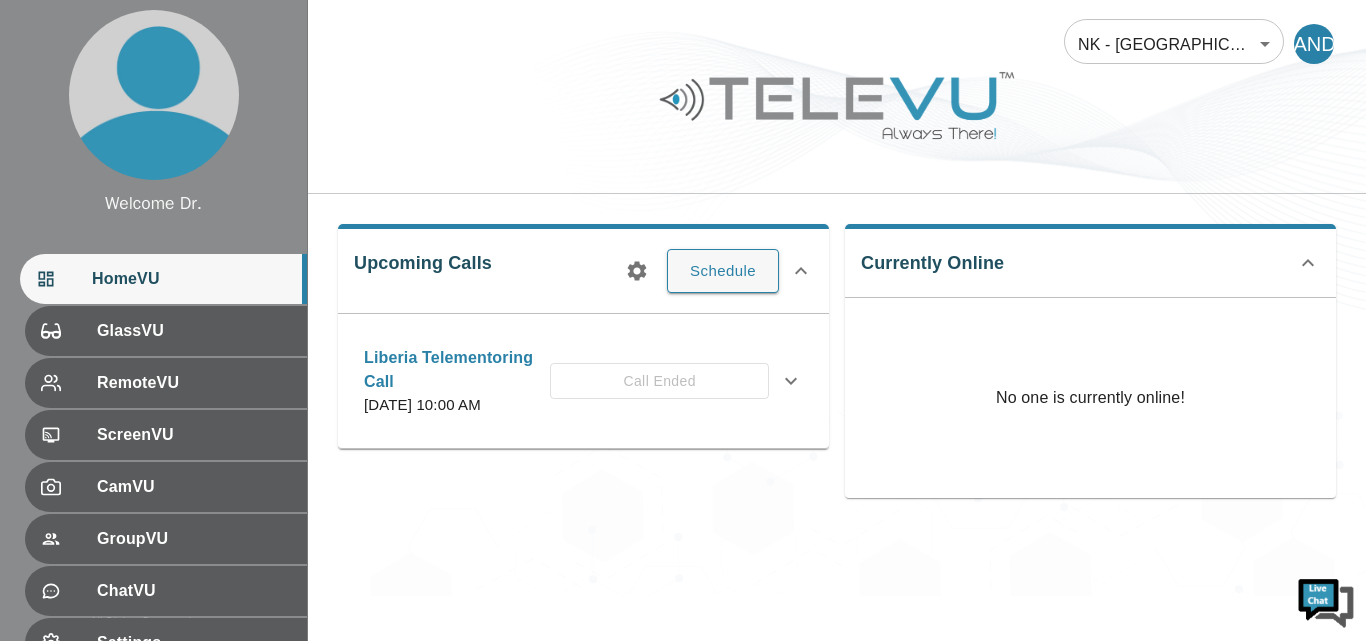 scroll, scrollTop: 0, scrollLeft: 0, axis: both 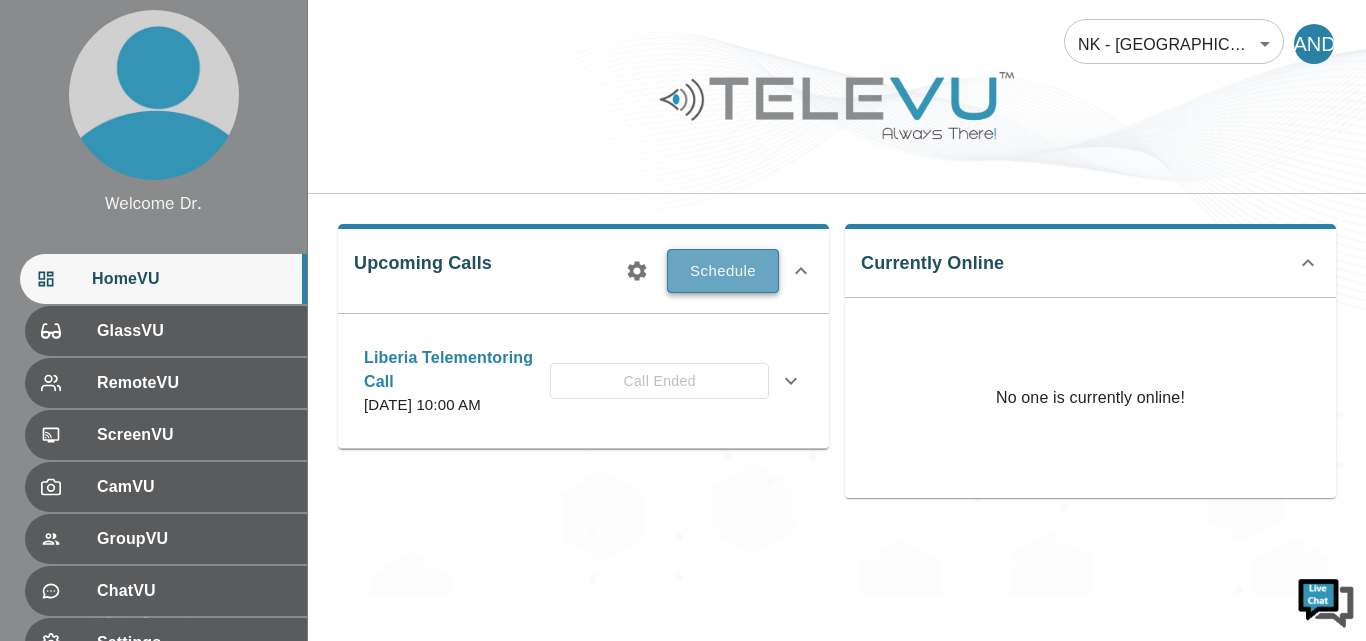 click on "Schedule" at bounding box center [723, 271] 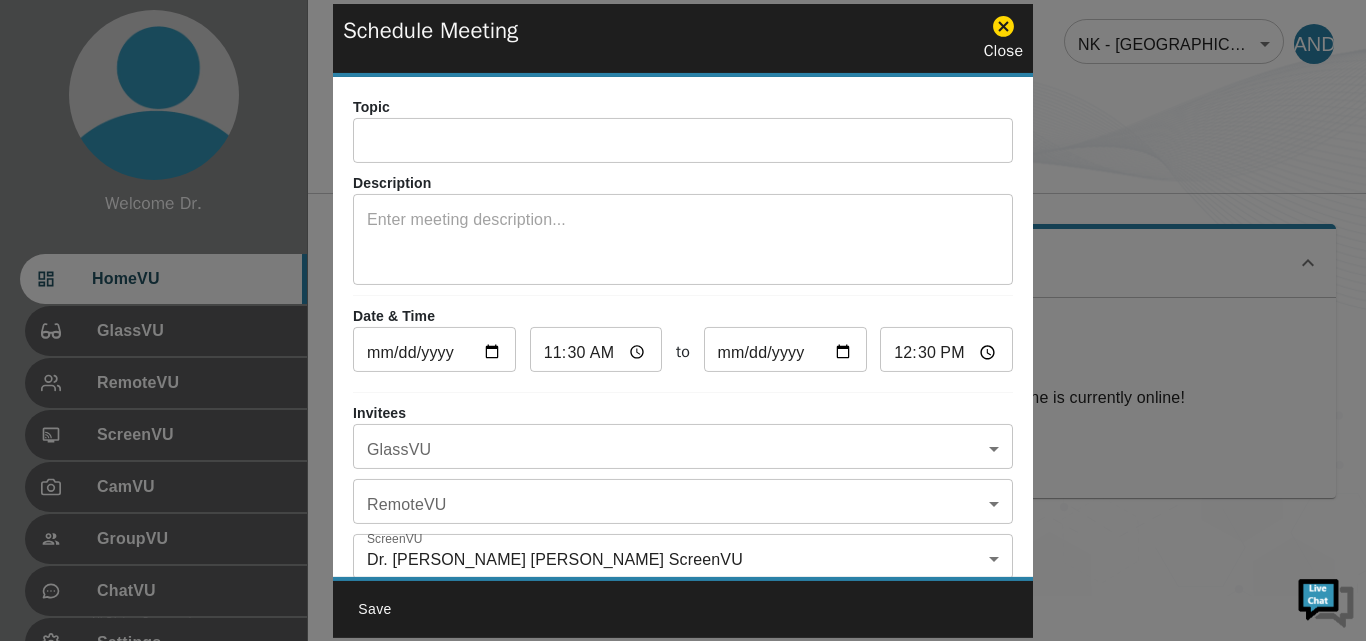 scroll, scrollTop: 117, scrollLeft: 0, axis: vertical 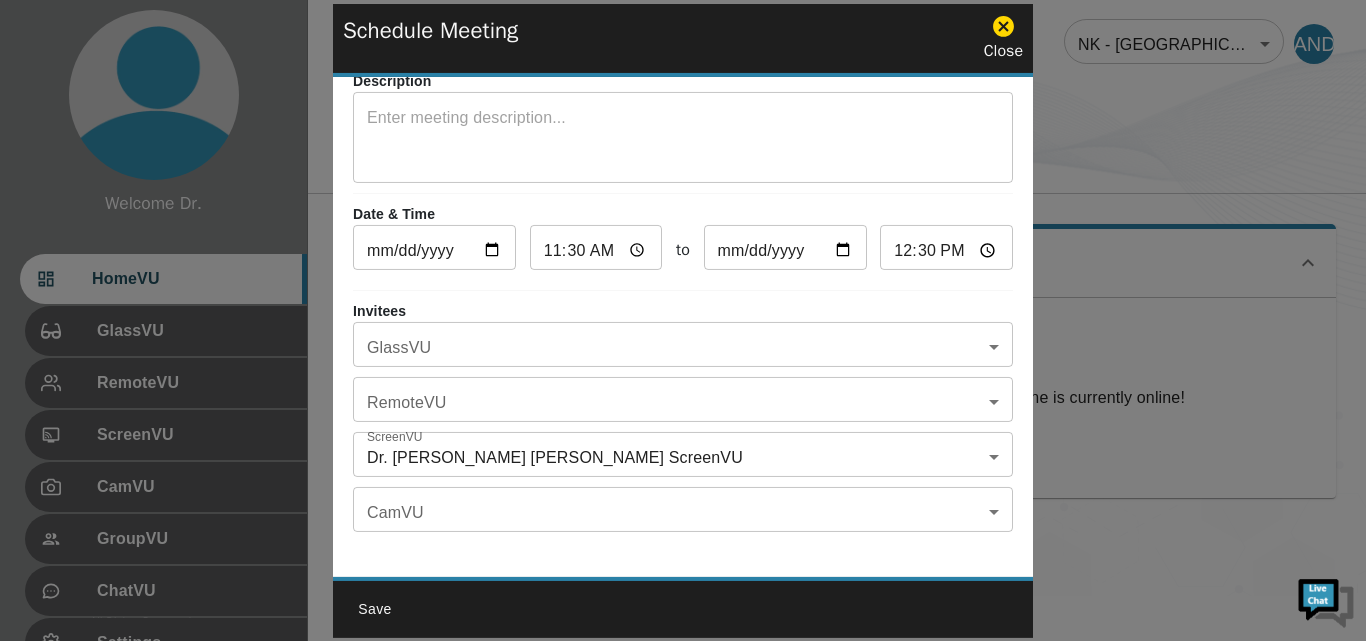 click 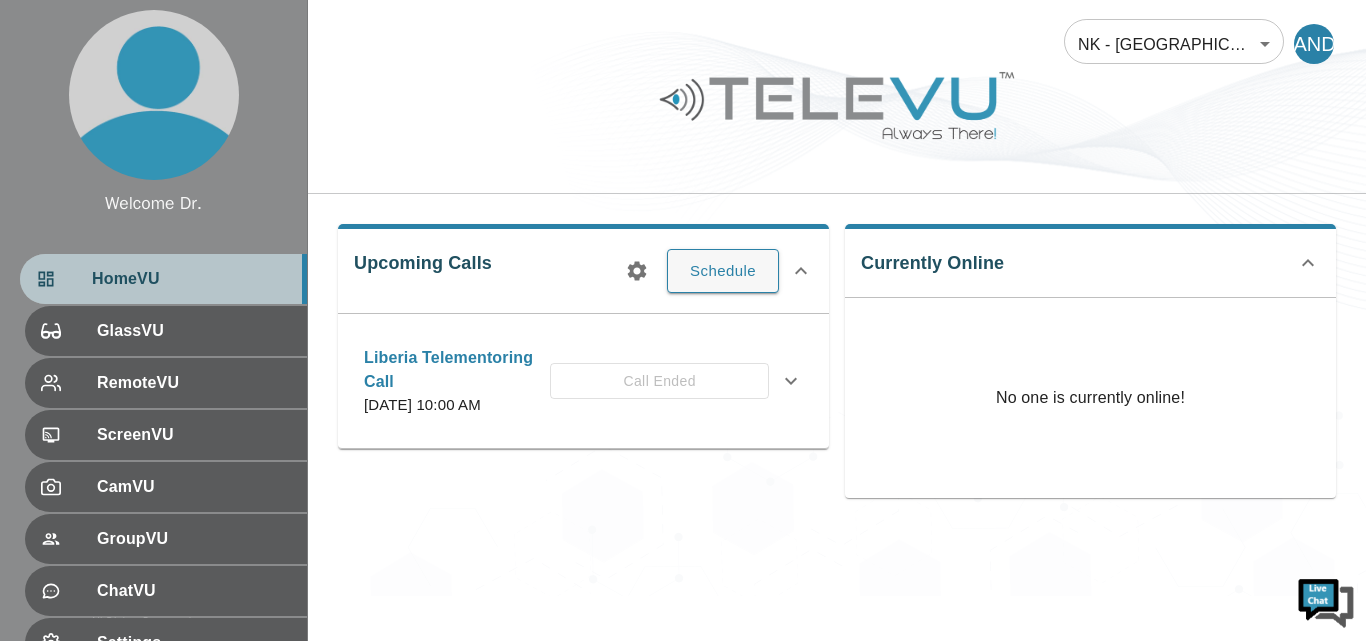 click on "HomeVU" at bounding box center [191, 279] 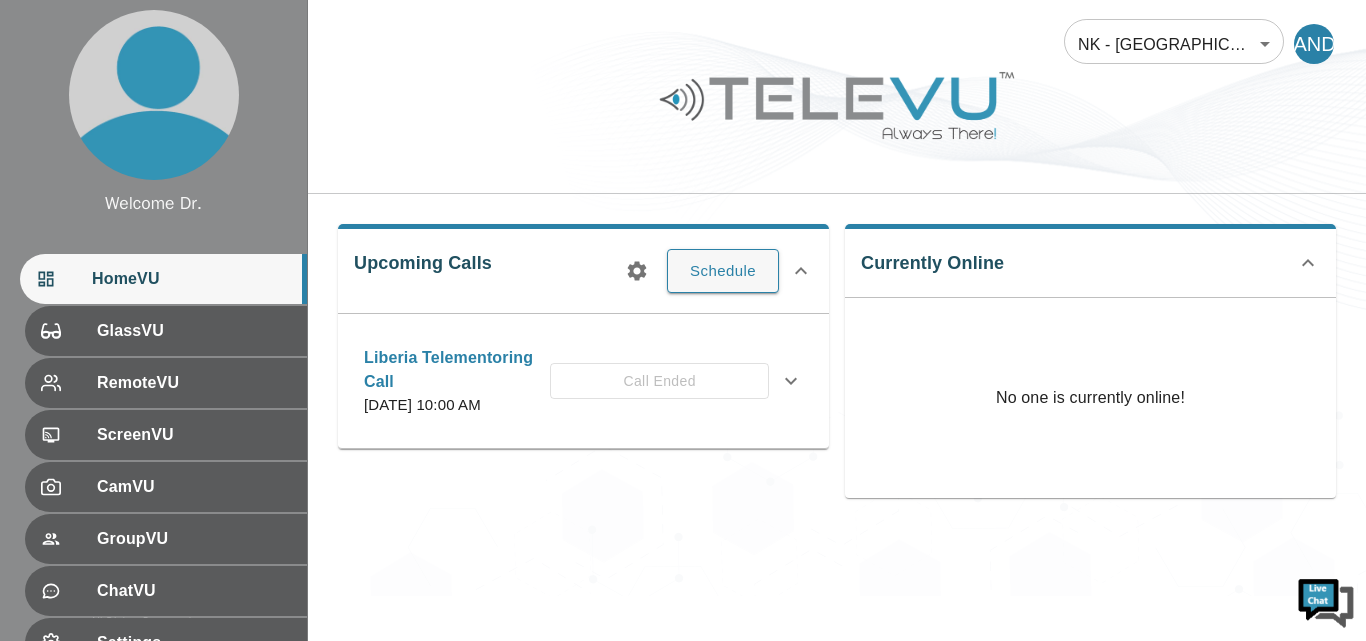 click on "Welcome   Dr. HomeVU GlassVU RemoteVU ScreenVU CamVU GroupVU ChatVU Settings Logout ©  2025   TeleVU Innovation Ltd. All Rights Reserved NK - Liberia 192 ​ DANDS Upcoming Calls Schedule Liberia Telementoring Call Tuesday, May 20, 2025 at 10:00 AM Call Ended Description Invitees GlassVU No GlassVU users were invited to this meeting! RemoteVU Jacob Lepard, MD Joanna Papadakis John Mugamba Krissy Close ScreenVU Dr. Alvin Nah Doe ScreenVU CamVU No CamVU users were invited to this meeting! Edit Cancel Print Currently Online No one is currently online!" at bounding box center (683, 298) 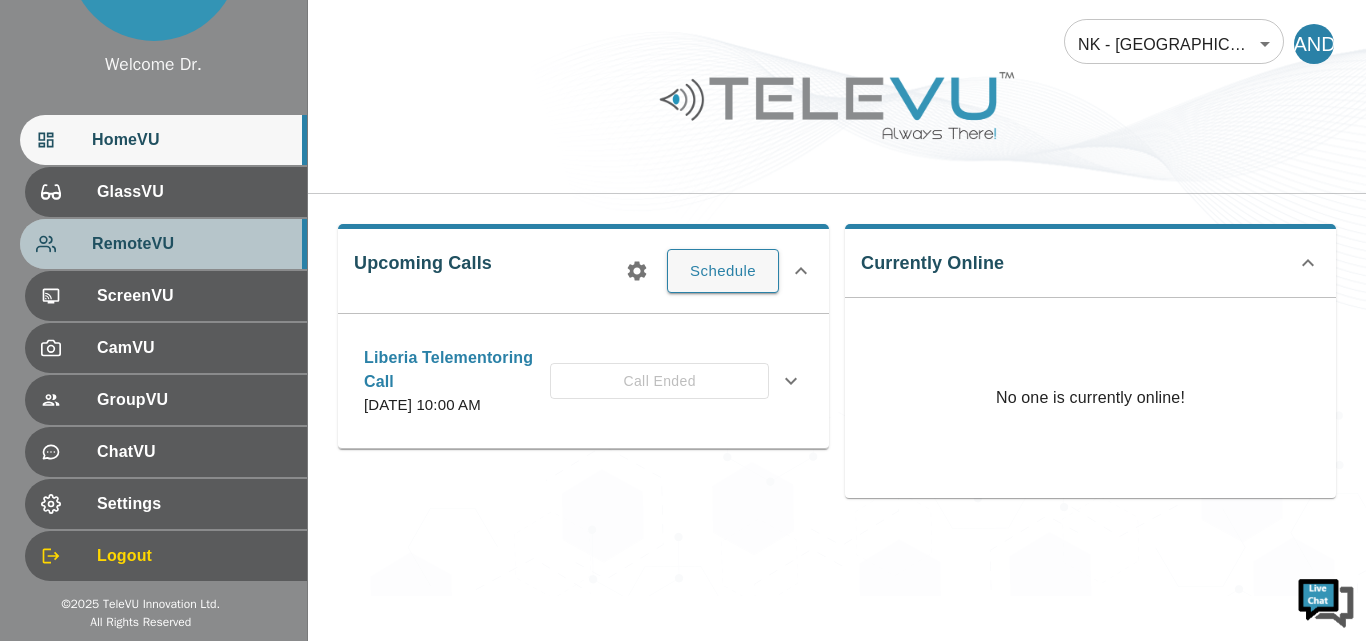 click on "RemoteVU" at bounding box center (191, 244) 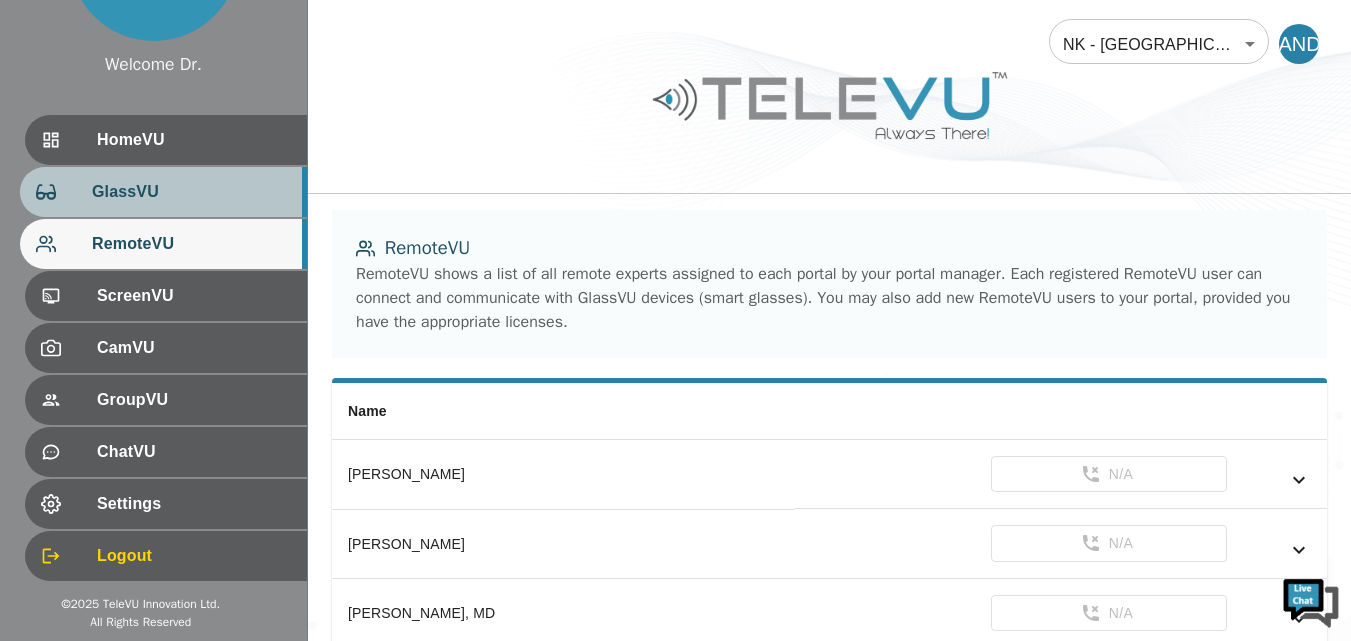 click on "GlassVU" at bounding box center [191, 192] 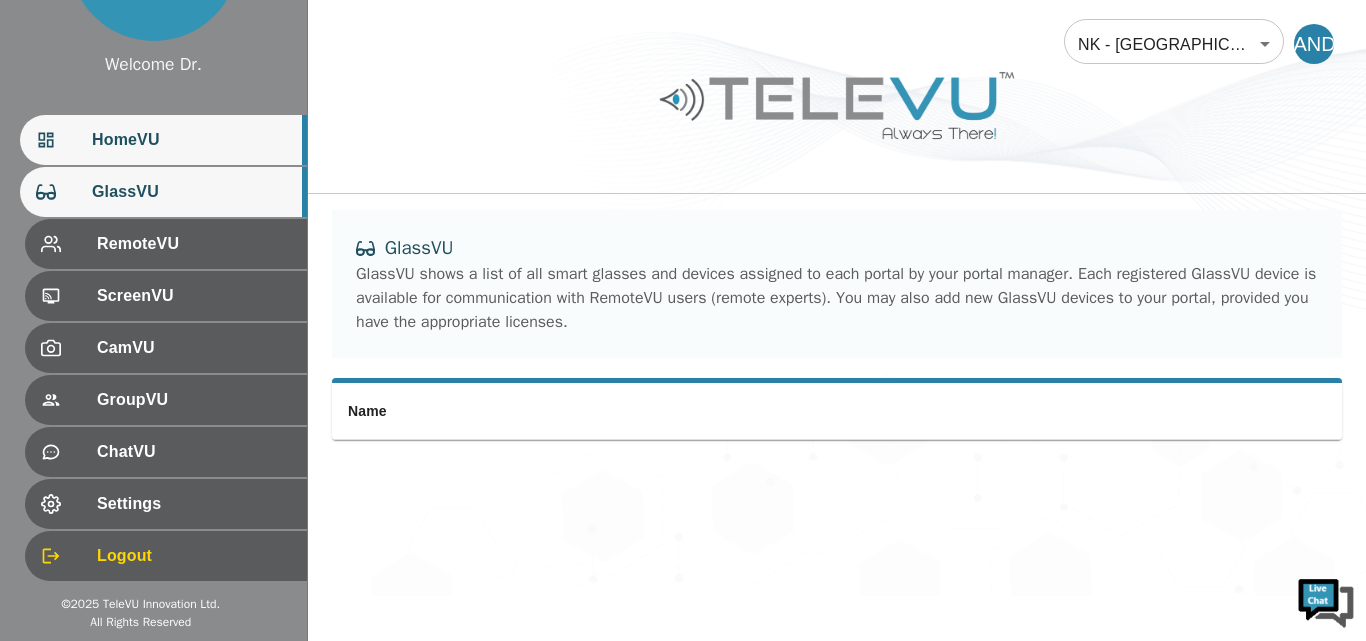 click on "HomeVU" at bounding box center (191, 140) 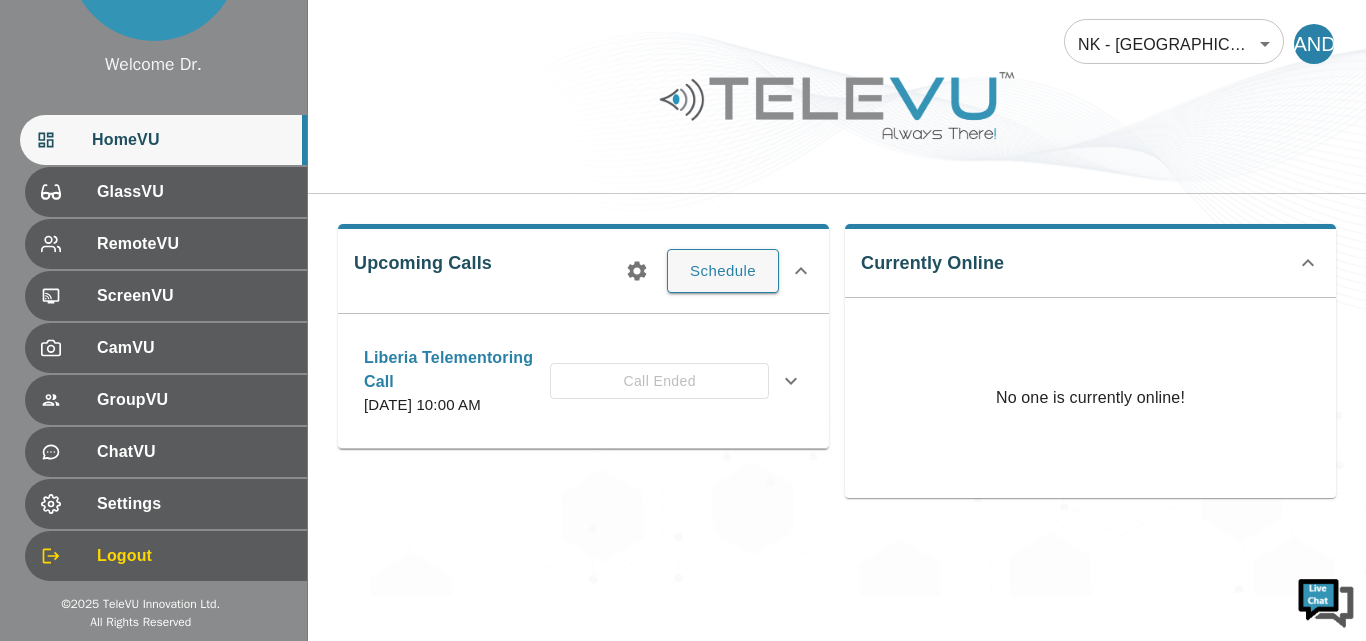 click 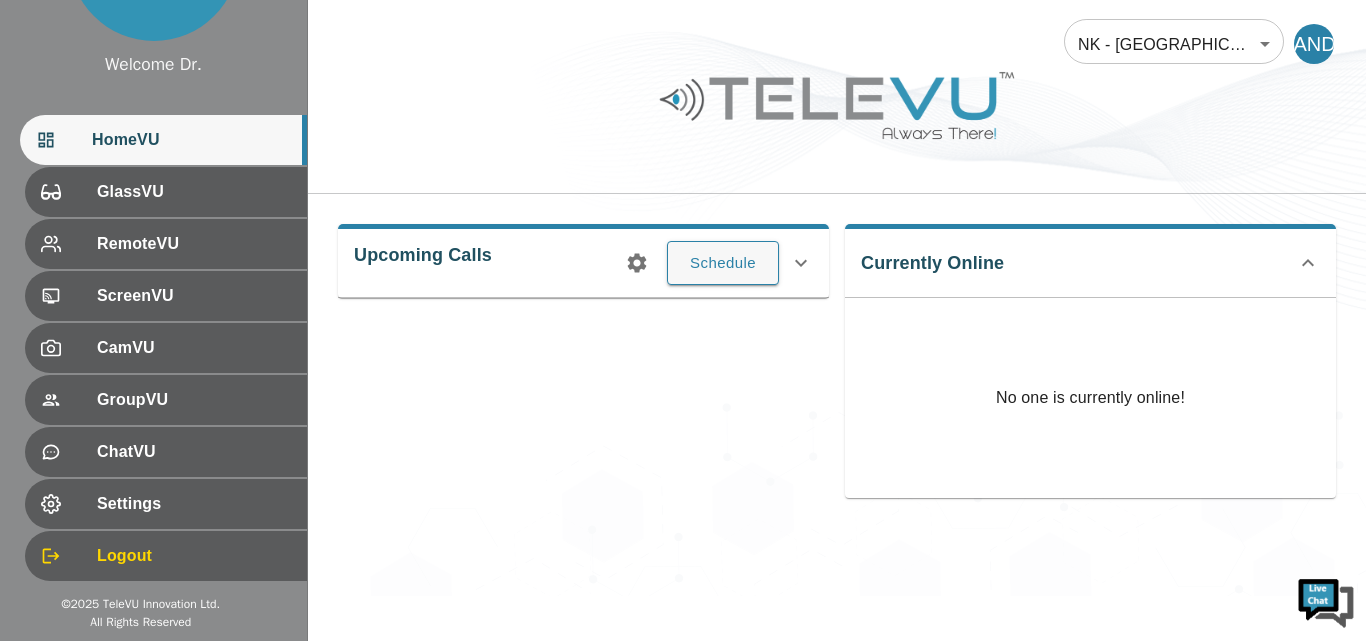 click 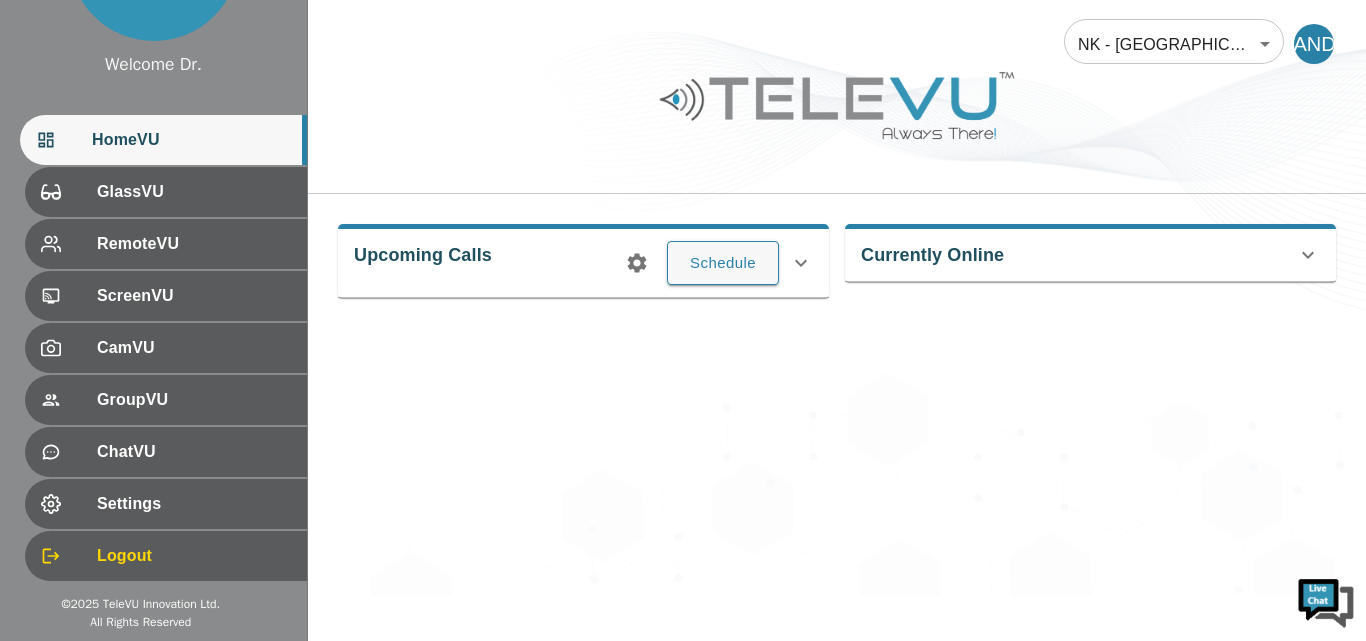 click 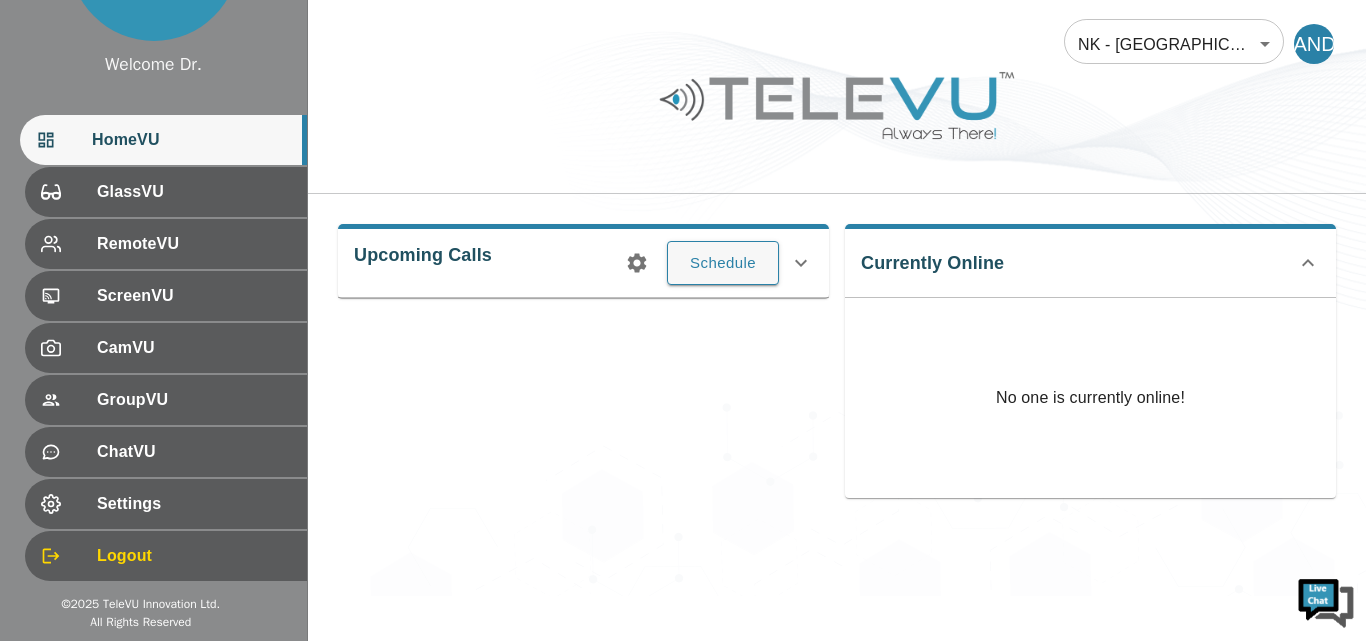 click at bounding box center [153, -44] 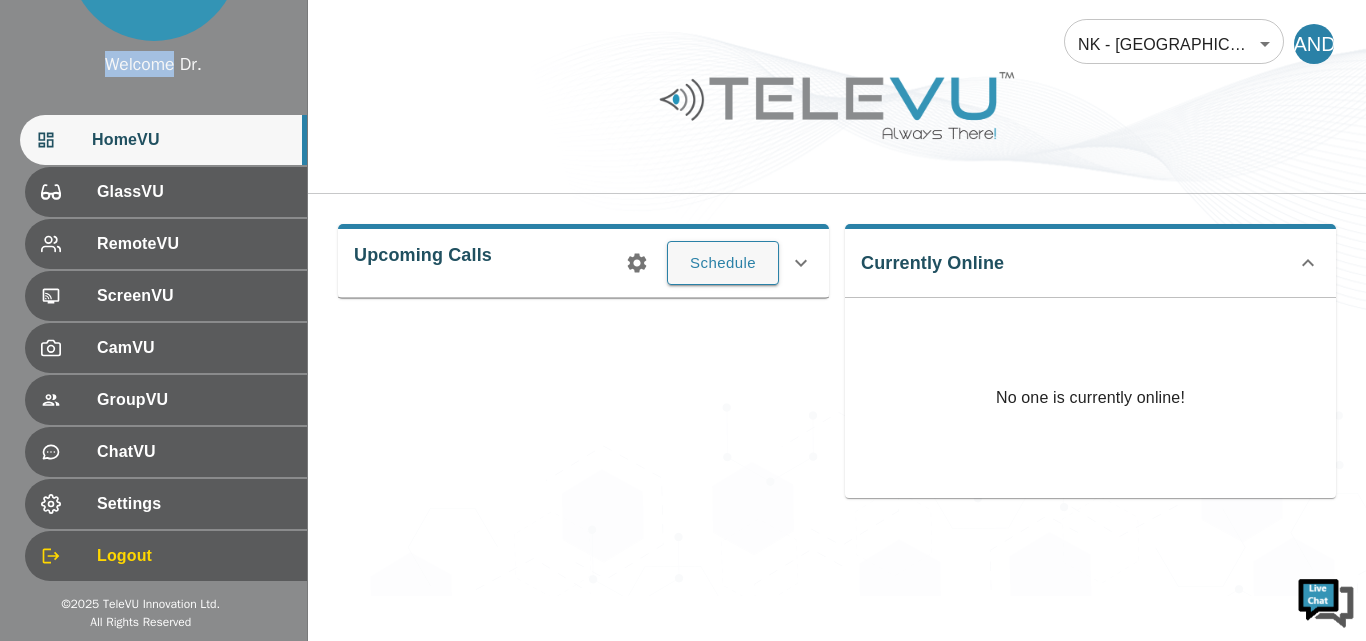 click at bounding box center [153, -44] 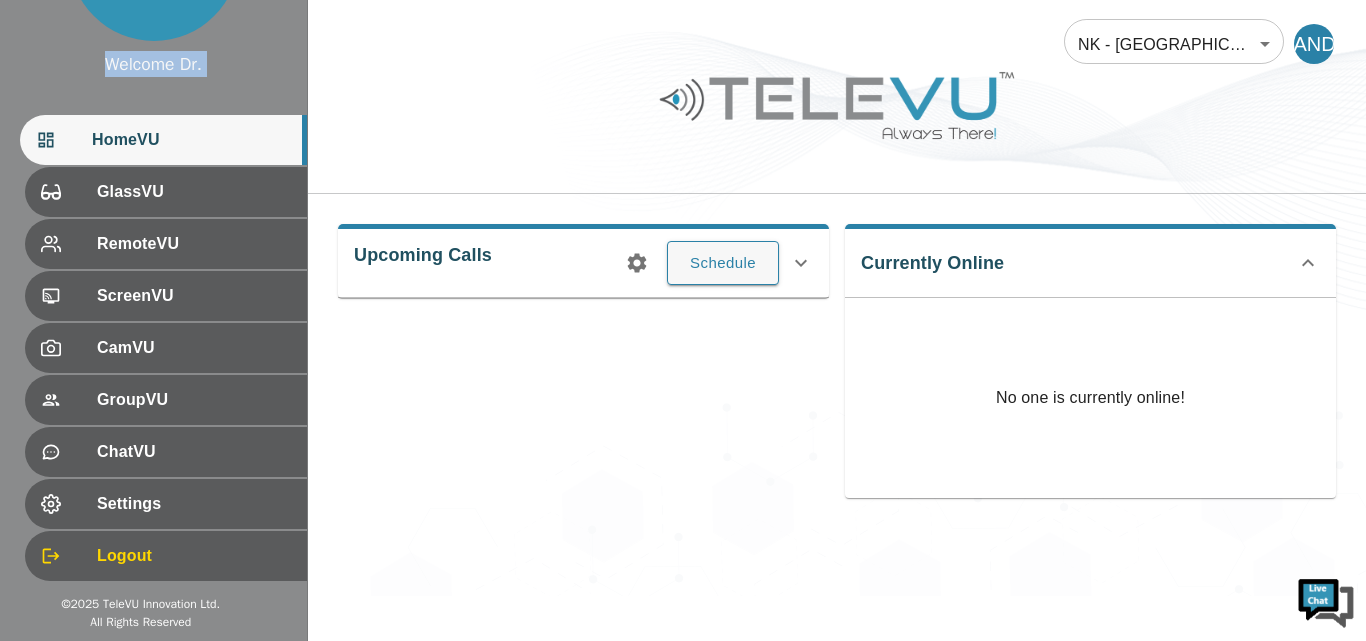 click at bounding box center [153, -44] 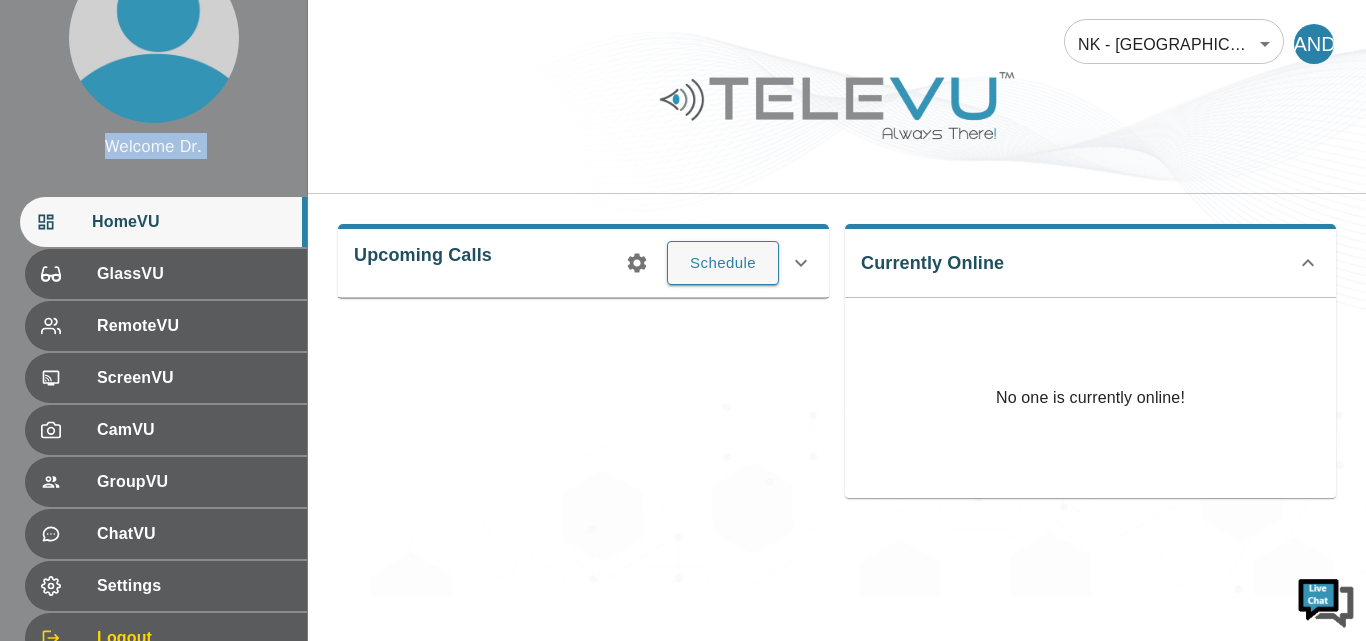 scroll, scrollTop: 2, scrollLeft: 0, axis: vertical 